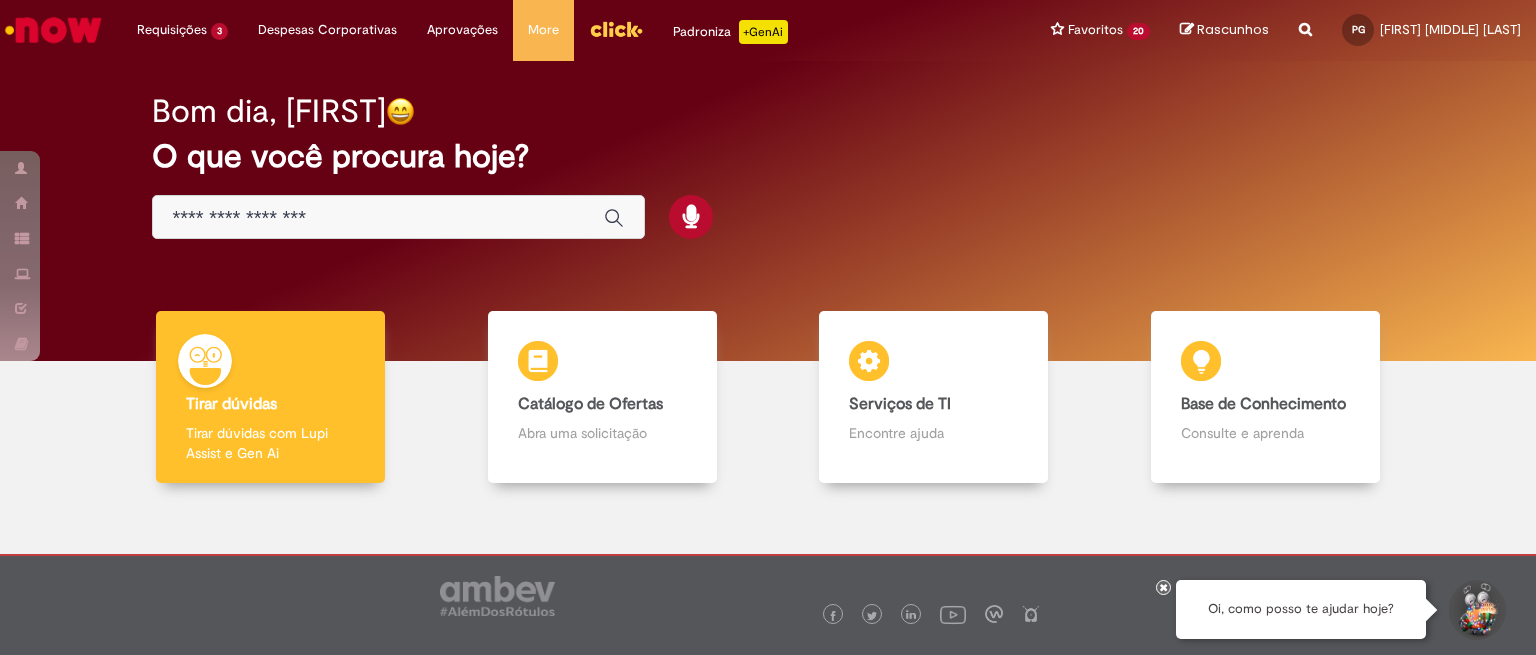 scroll, scrollTop: 0, scrollLeft: 0, axis: both 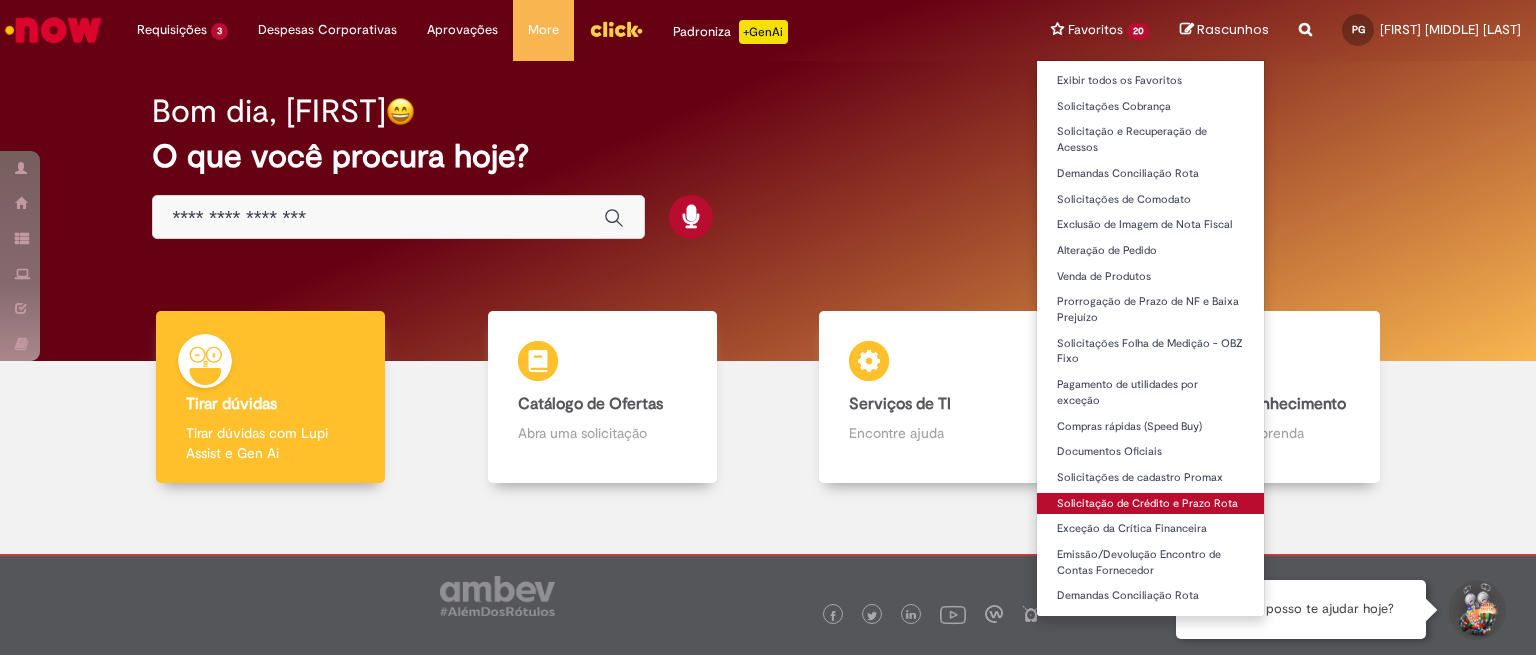 click on "Solicitação de Crédito e Prazo Rota" at bounding box center [1150, 504] 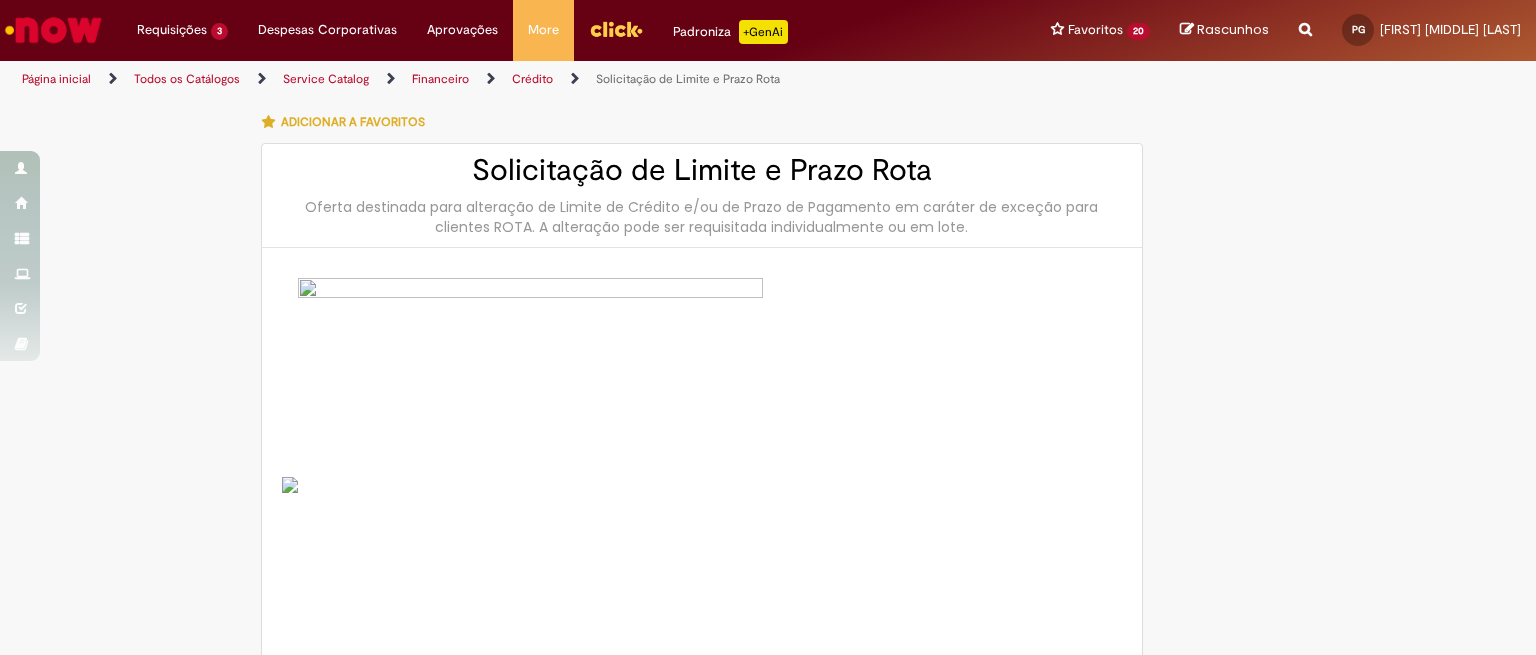 type on "********" 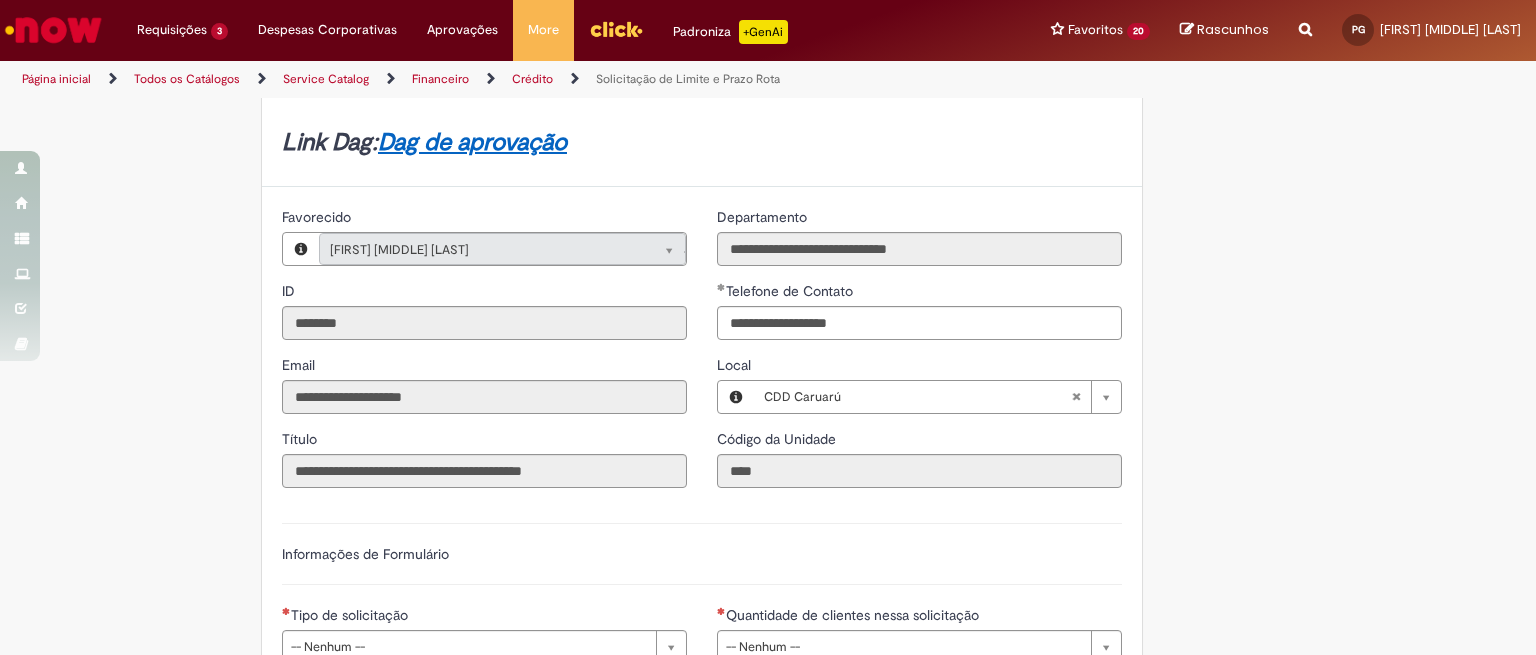 scroll, scrollTop: 750, scrollLeft: 0, axis: vertical 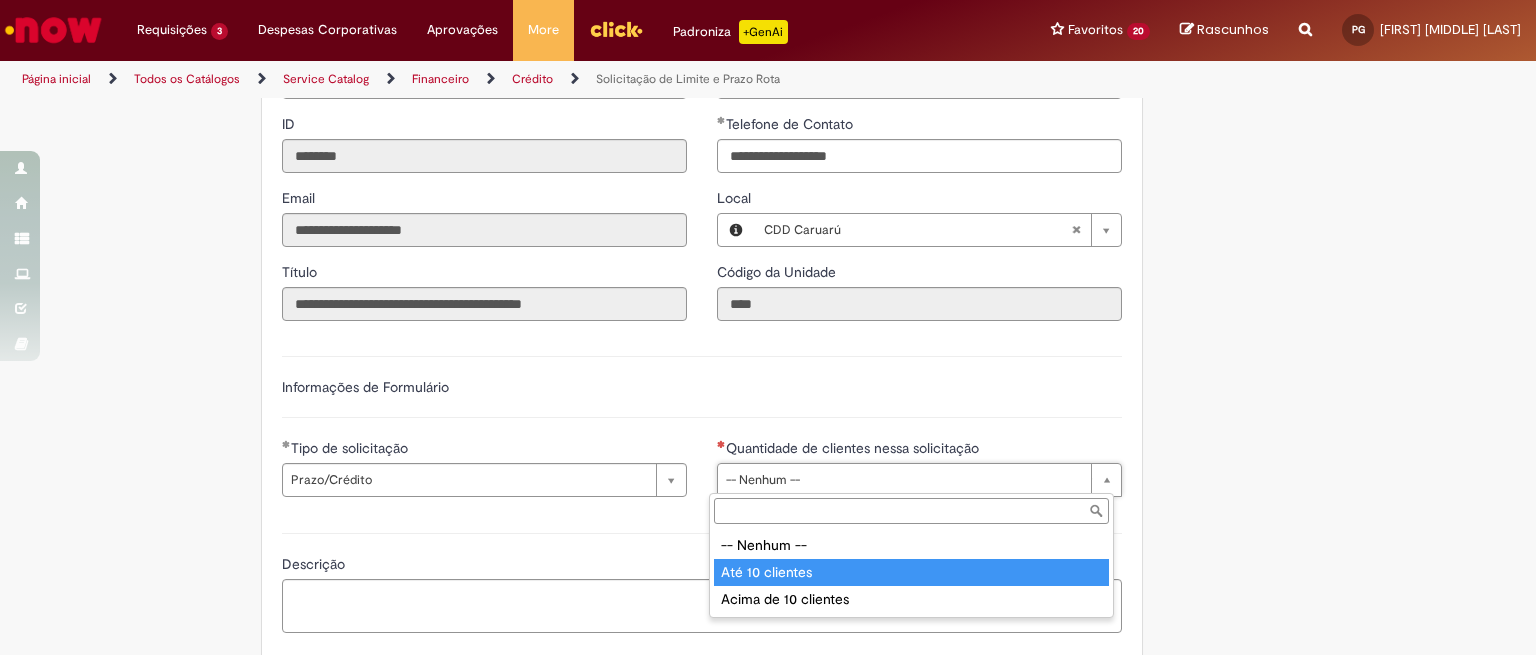 type on "**********" 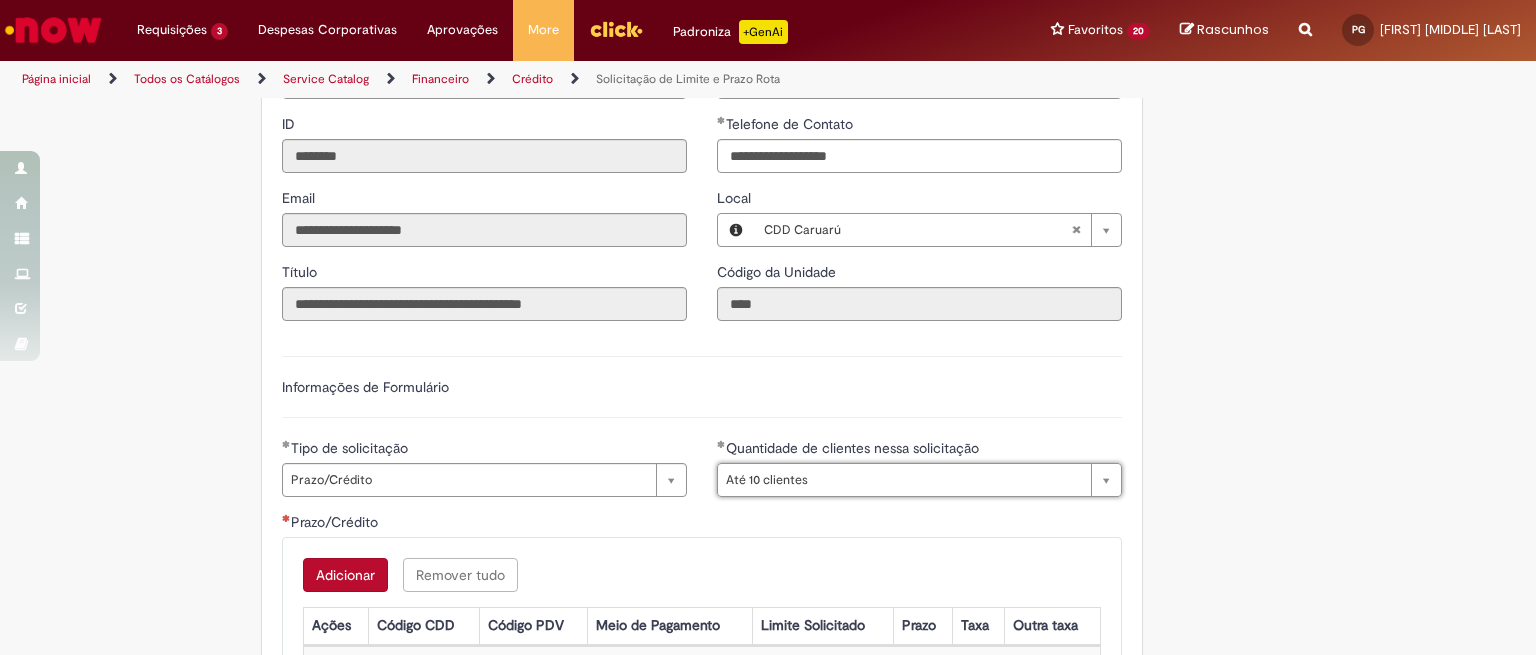click on "Adicionar" at bounding box center (345, 575) 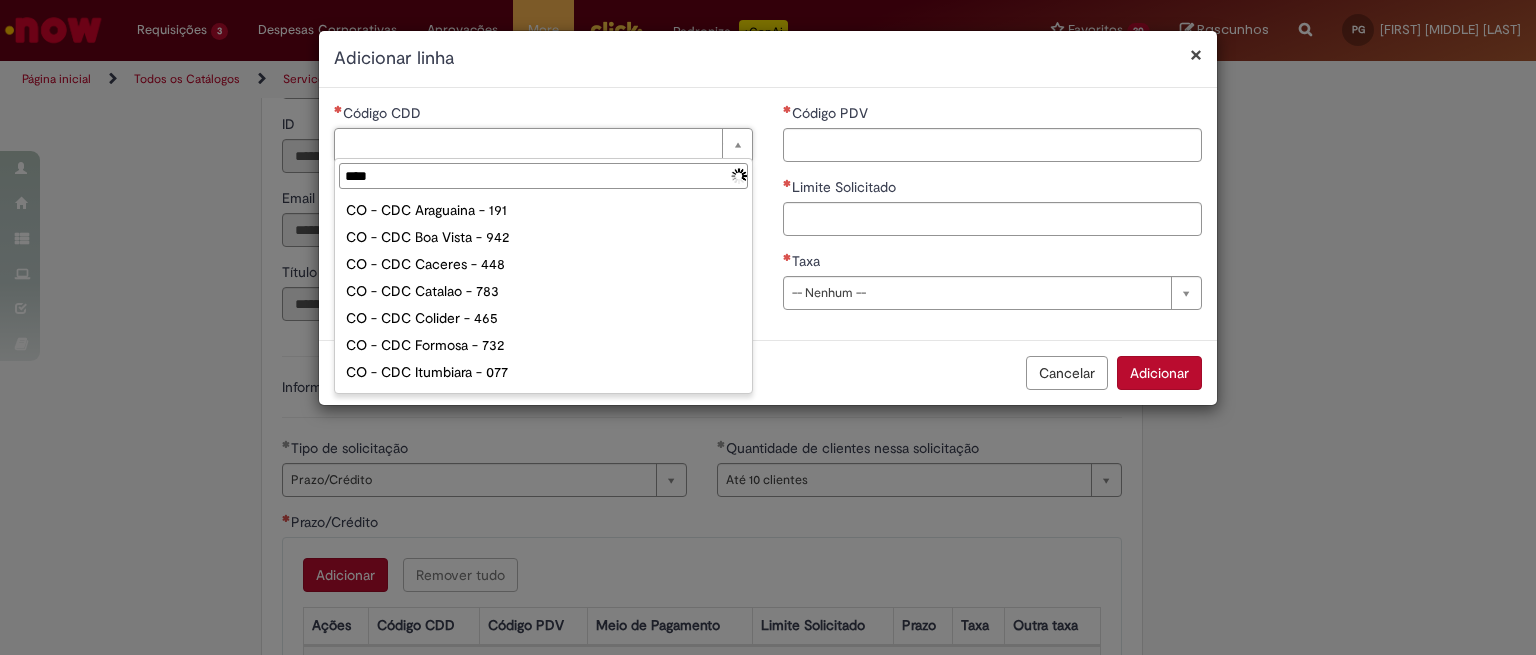 type on "*****" 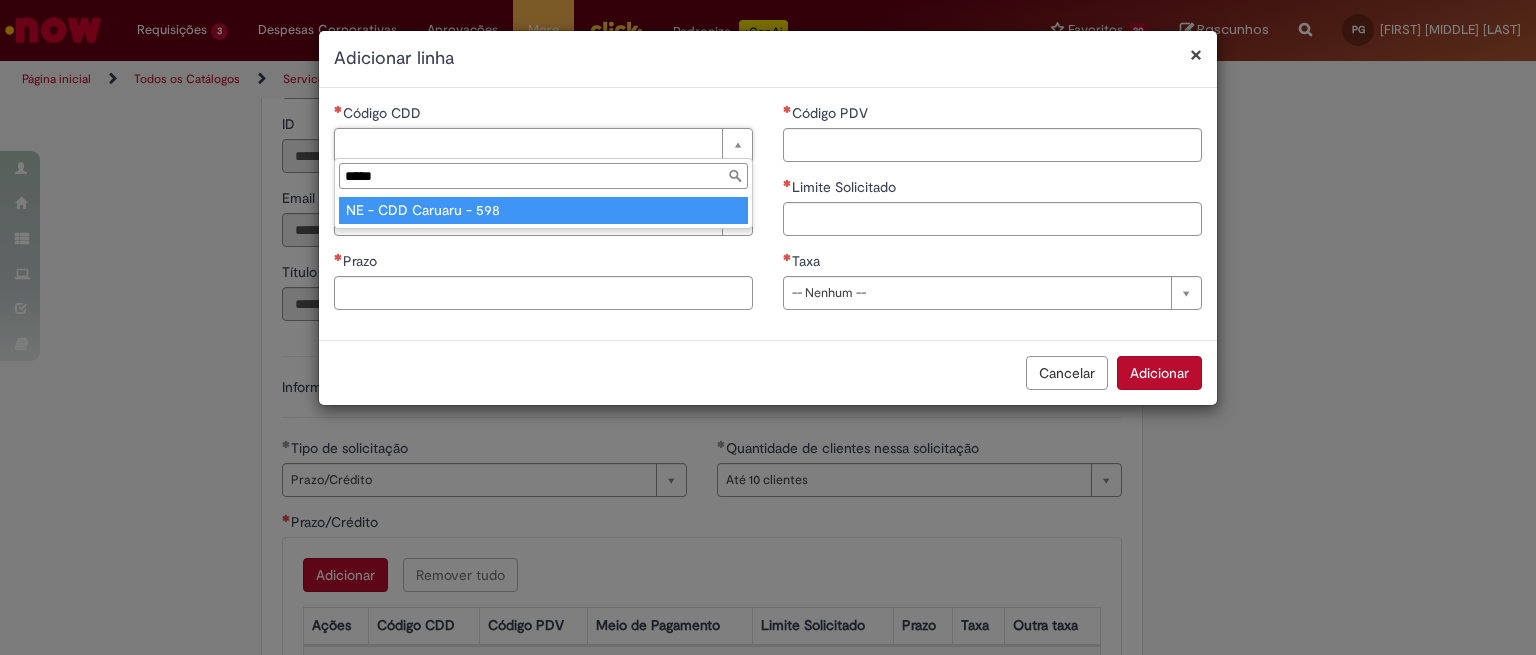 type on "**********" 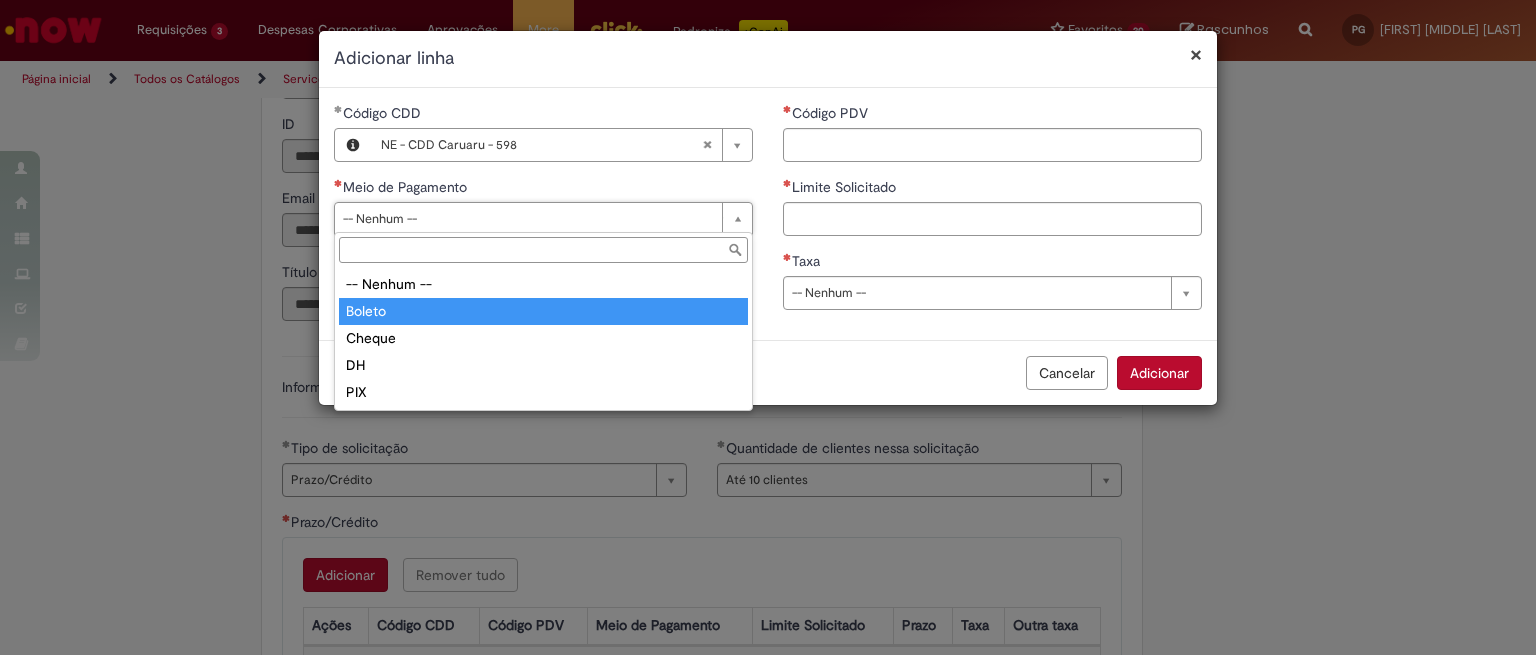 type on "******" 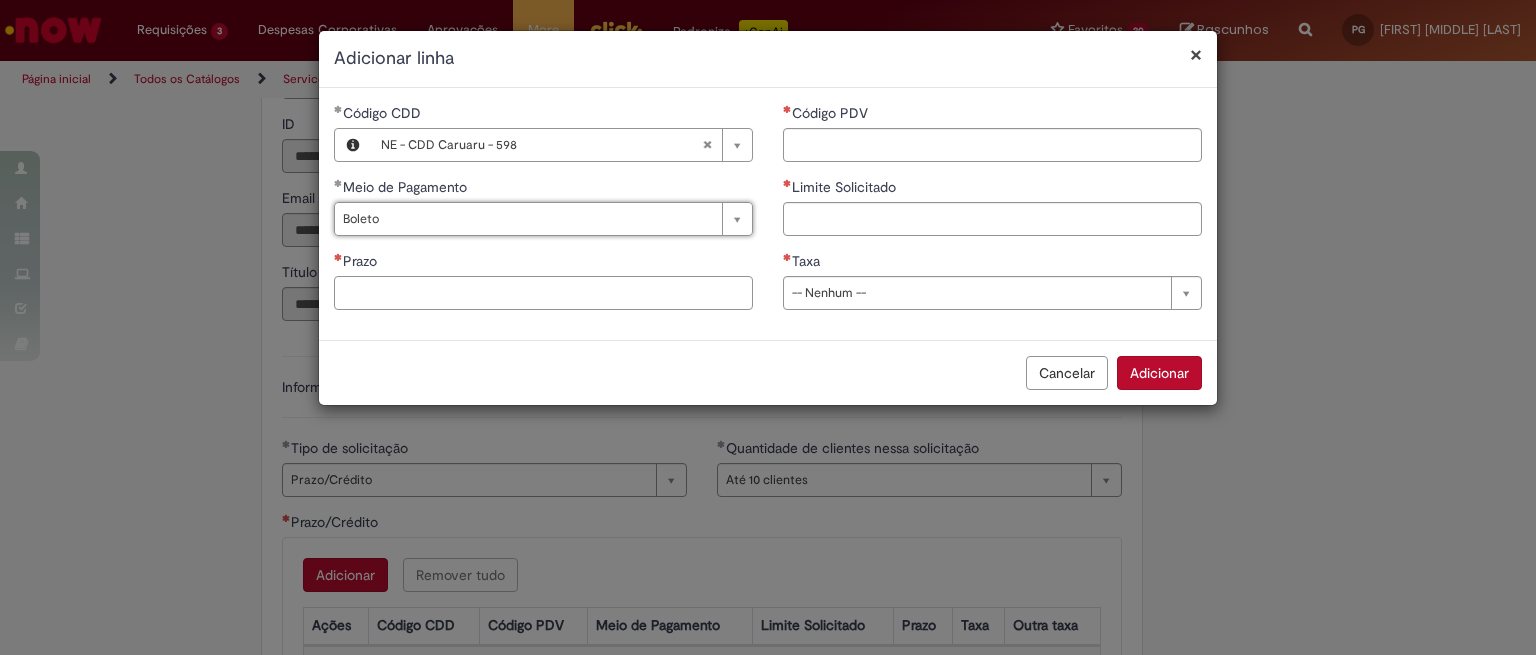 click on "Prazo" at bounding box center [543, 293] 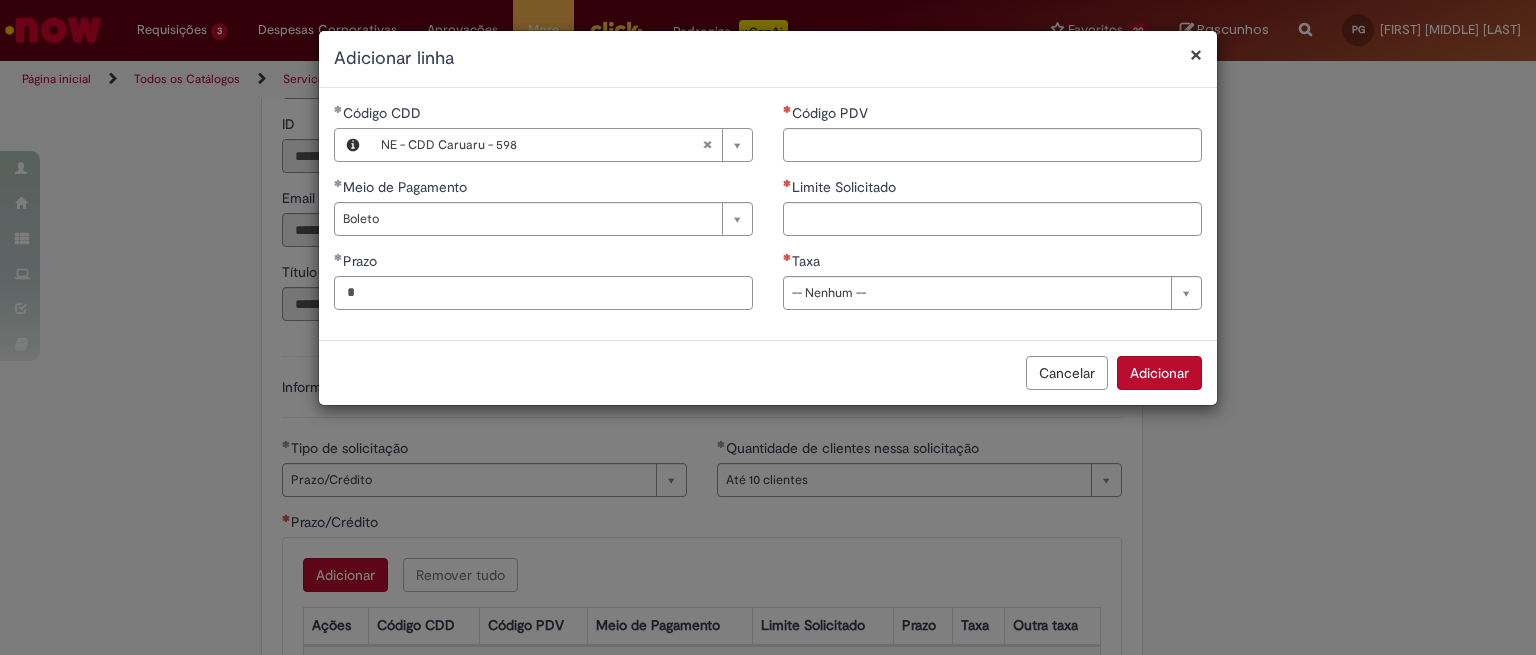 type on "*" 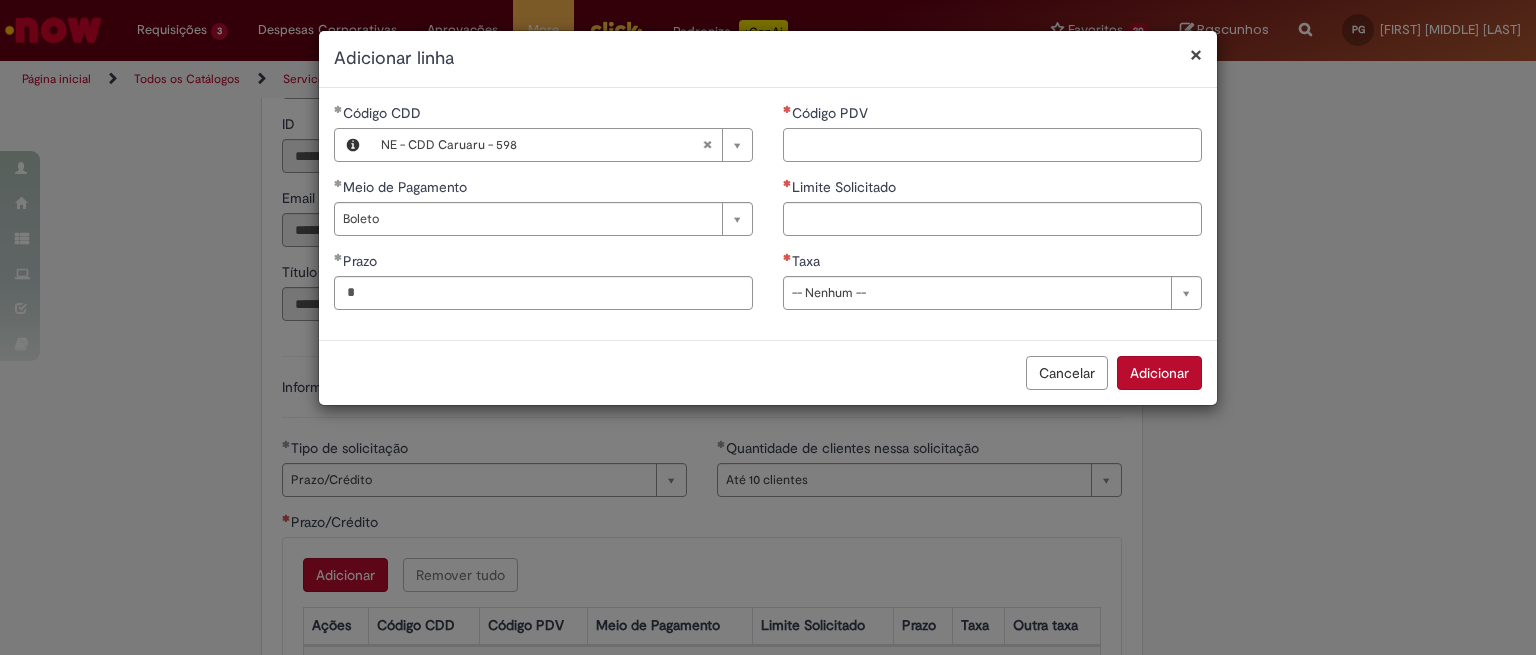 click on "Código PDV" at bounding box center (992, 145) 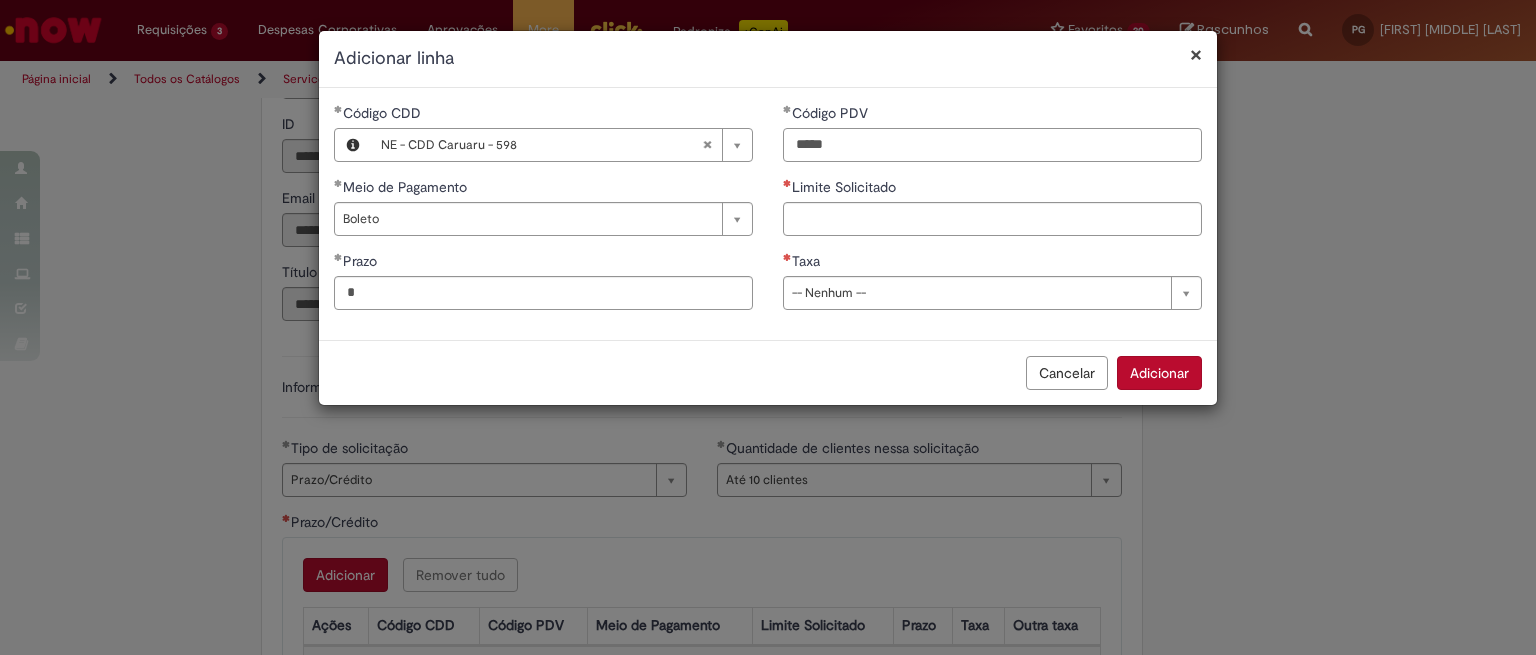 type on "*****" 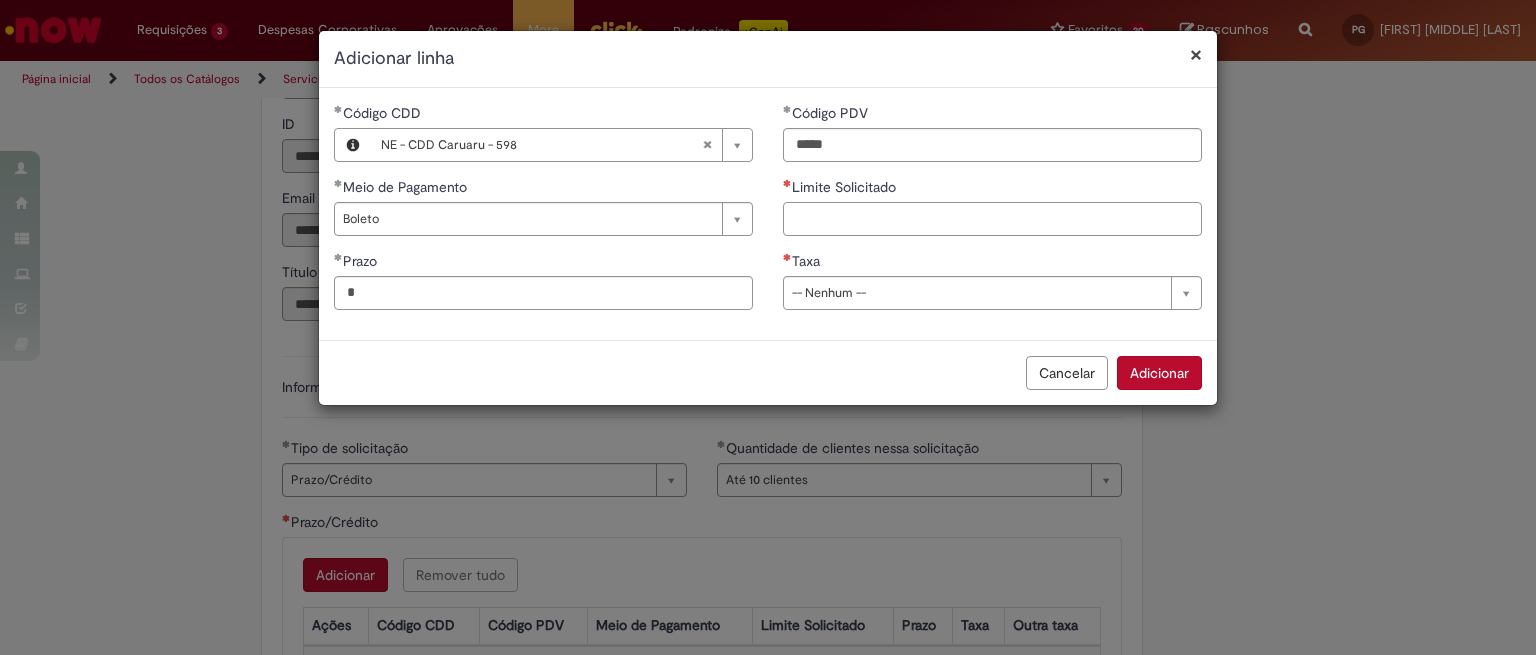 click on "Limite Solicitado" at bounding box center (992, 219) 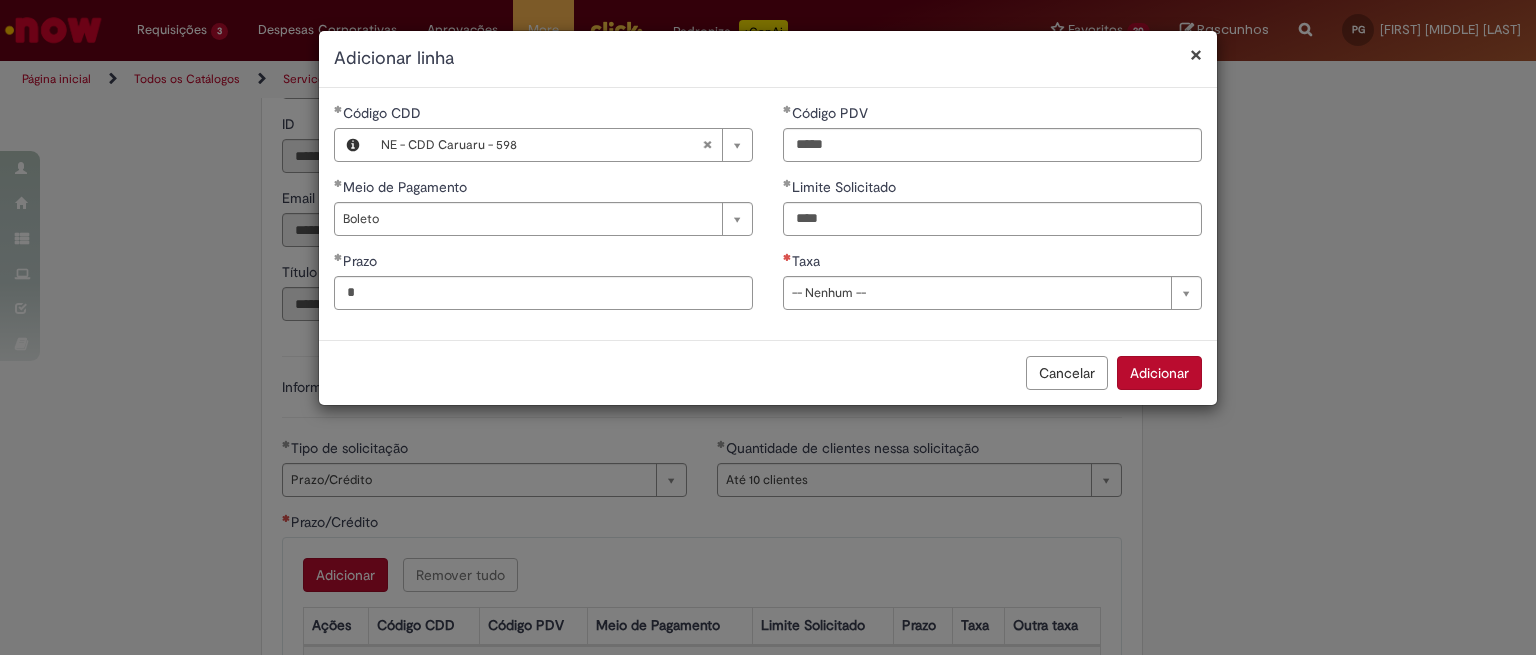 type on "********" 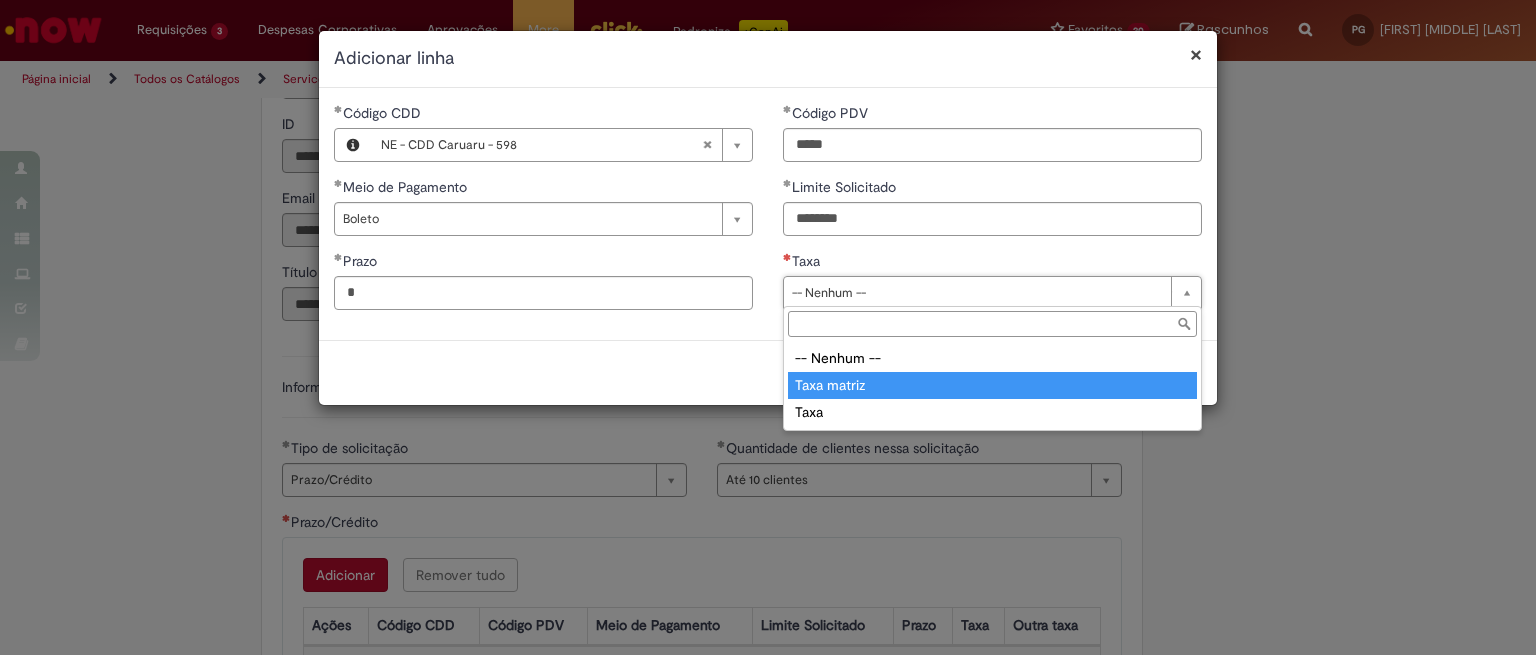 type on "**********" 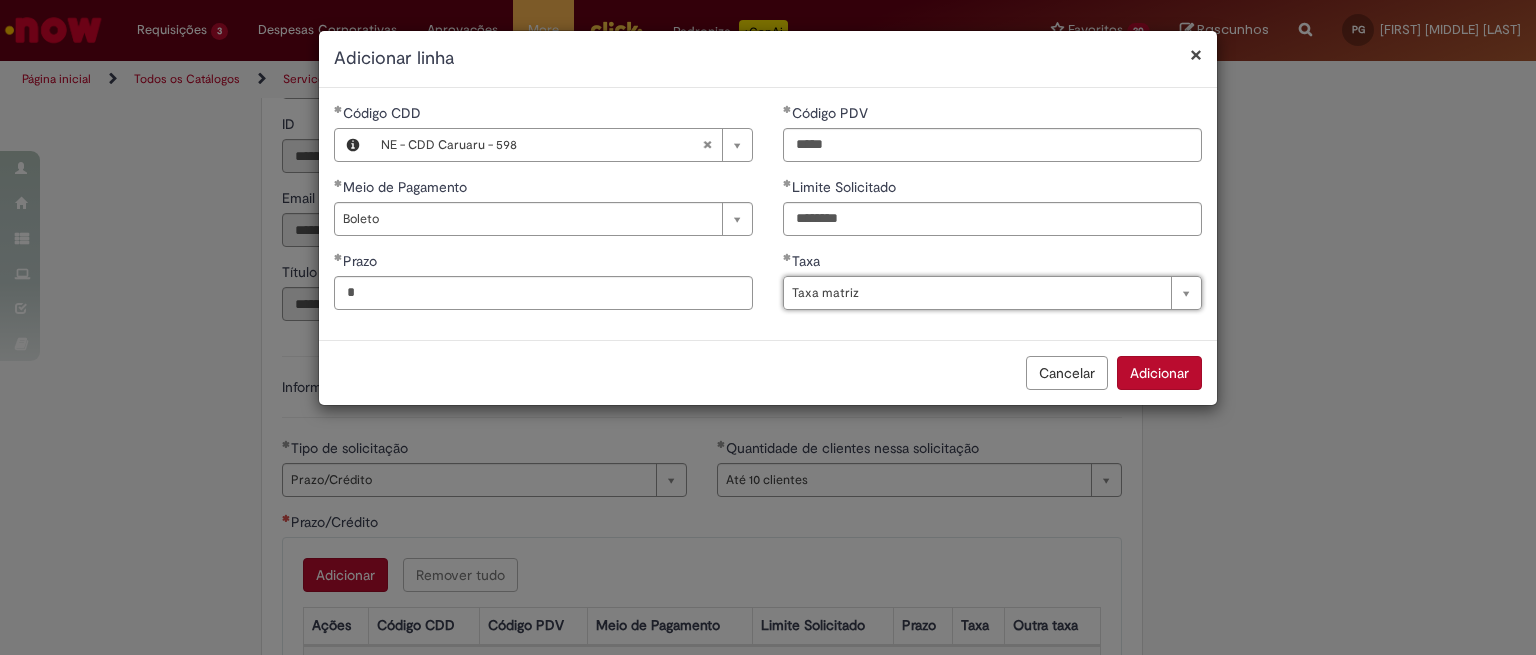 drag, startPoint x: 1151, startPoint y: 379, endPoint x: 1061, endPoint y: 392, distance: 90.934044 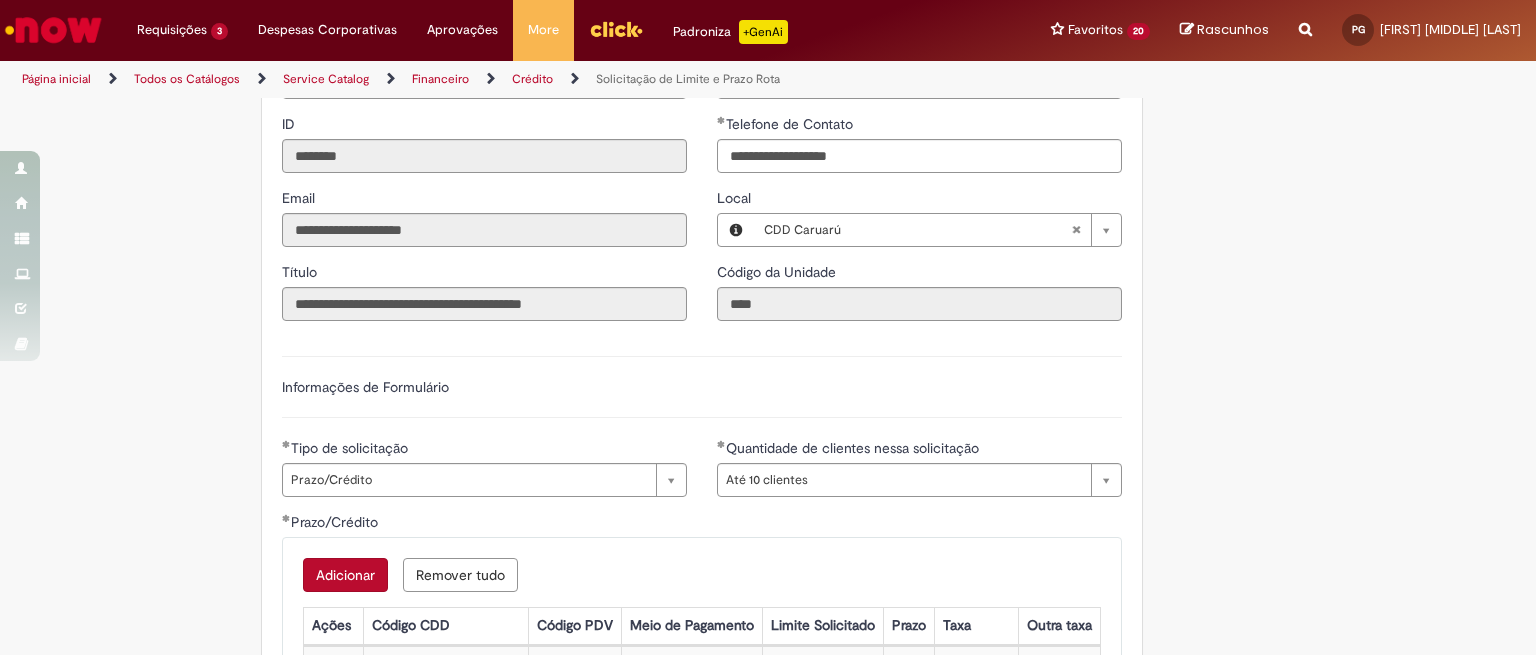 drag, startPoint x: 350, startPoint y: 575, endPoint x: 352, endPoint y: 560, distance: 15.132746 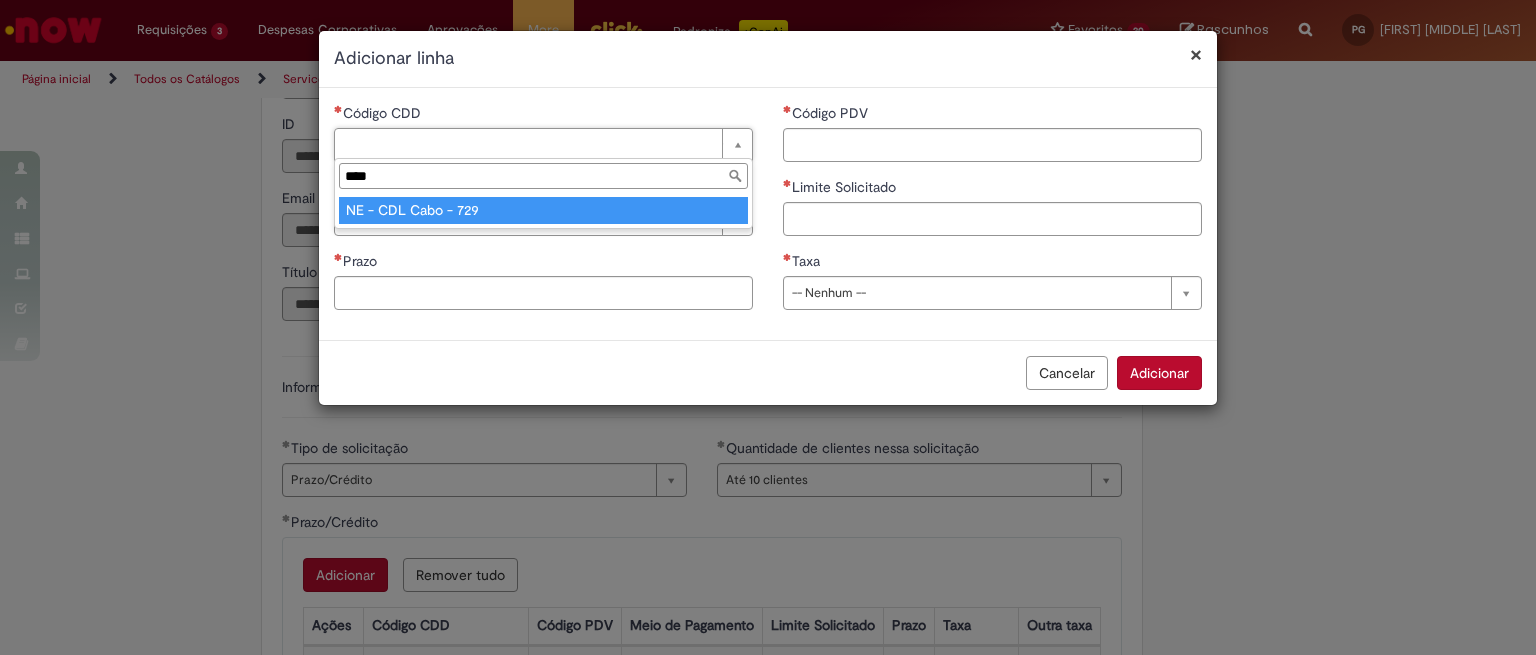 type on "****" 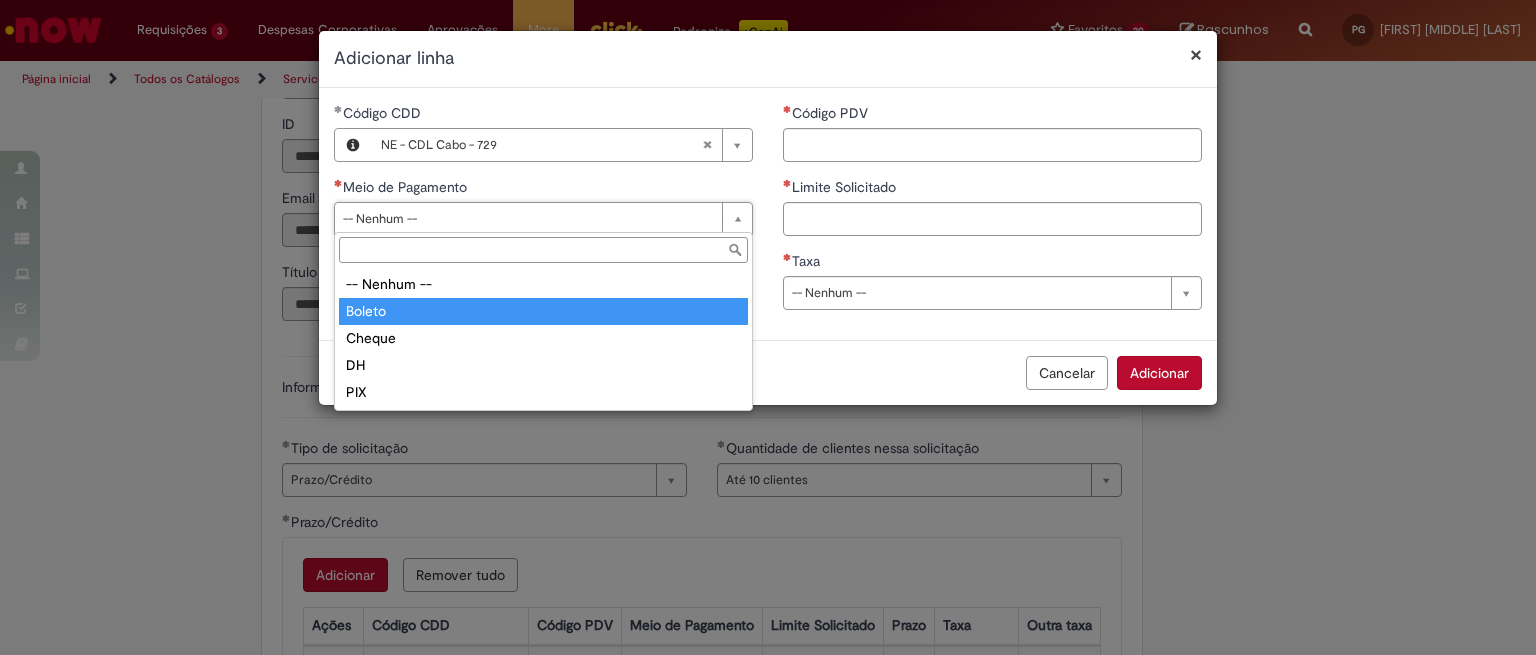 type on "******" 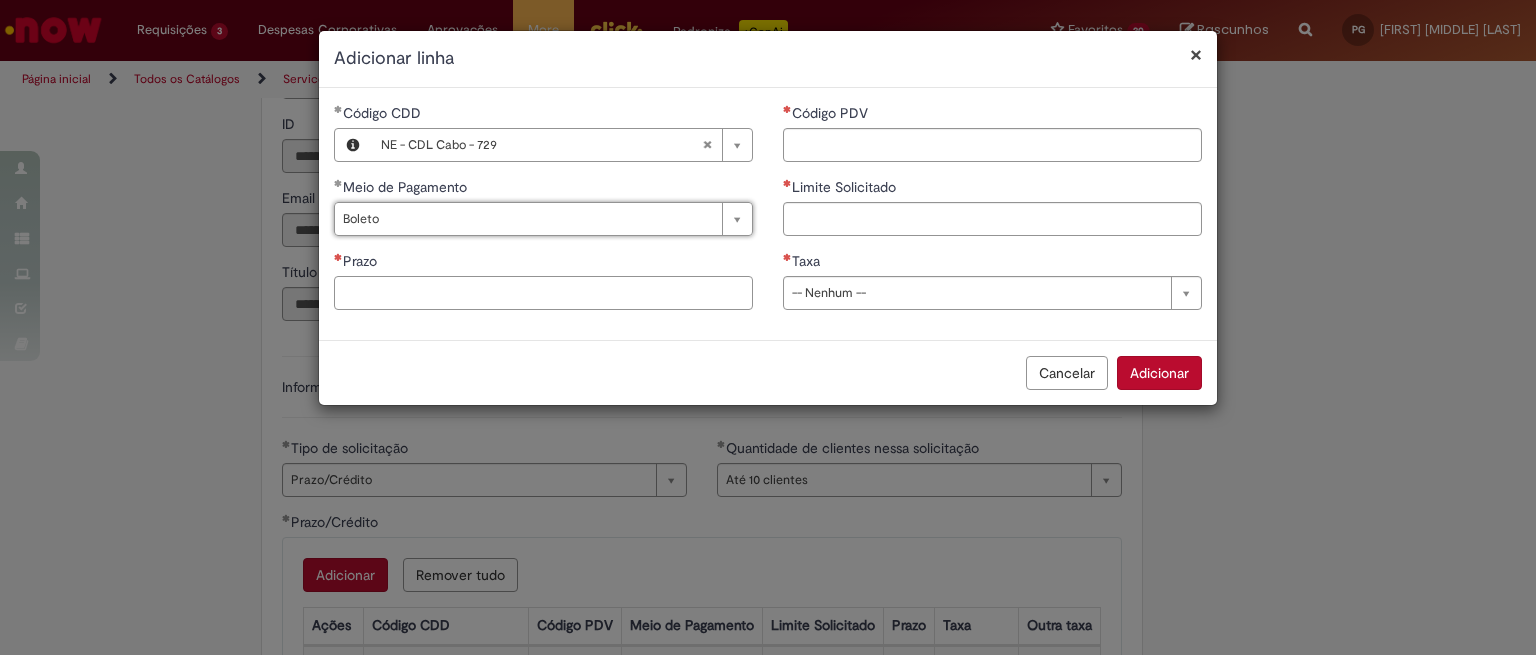 click on "Prazo" at bounding box center (543, 293) 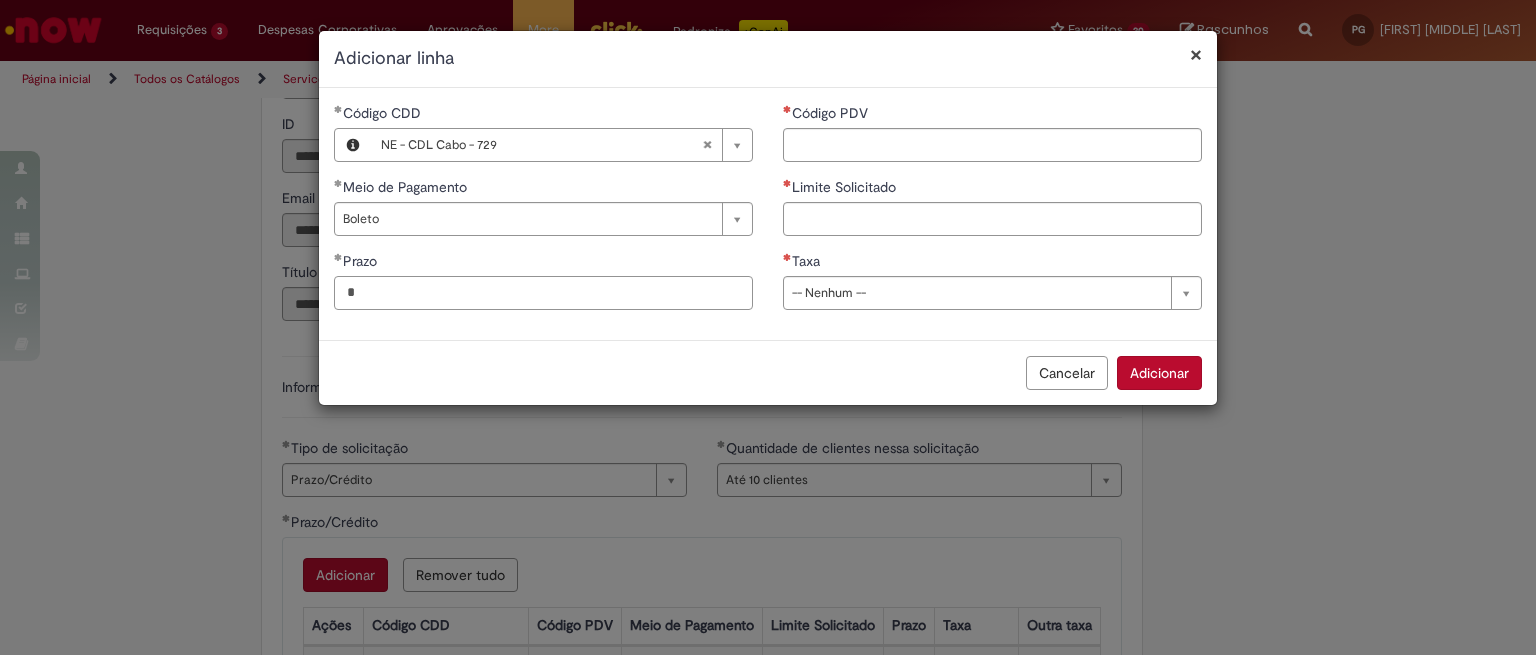 type on "*" 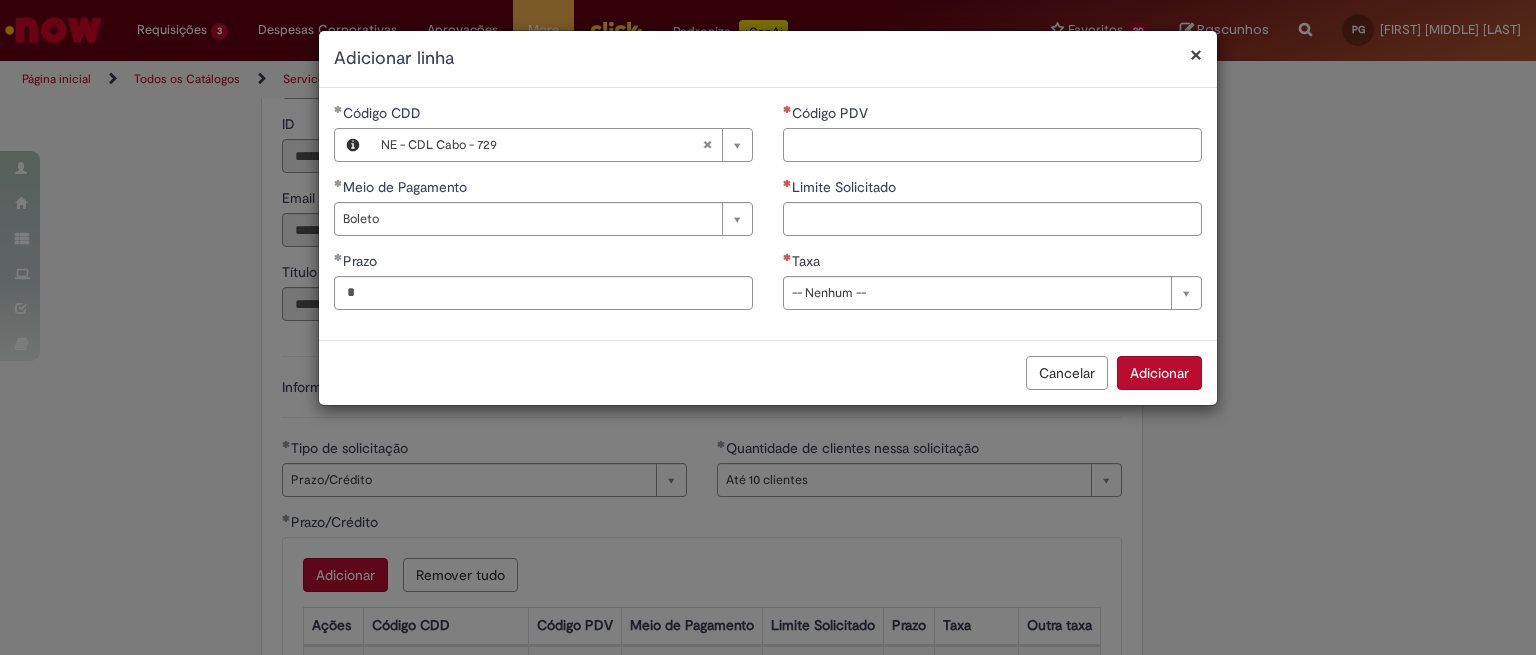 click on "Código PDV" at bounding box center (992, 145) 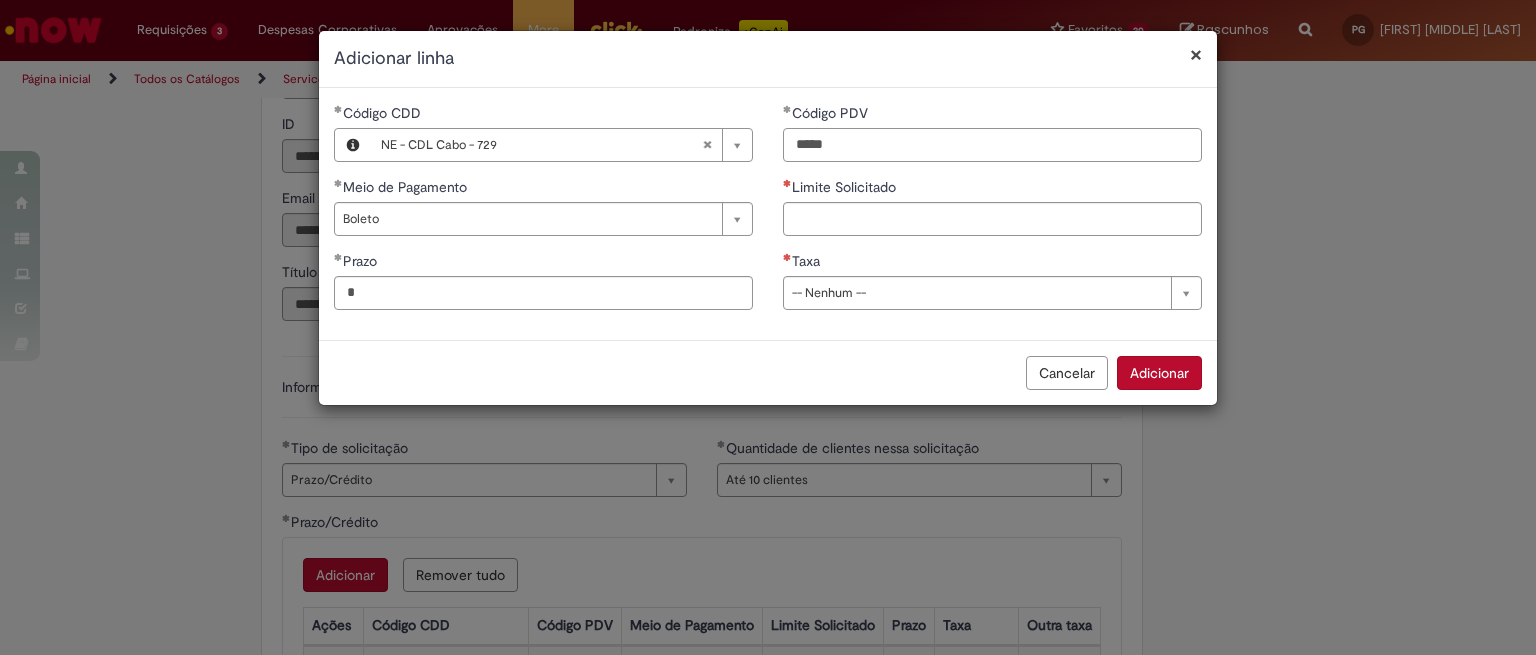 type on "*****" 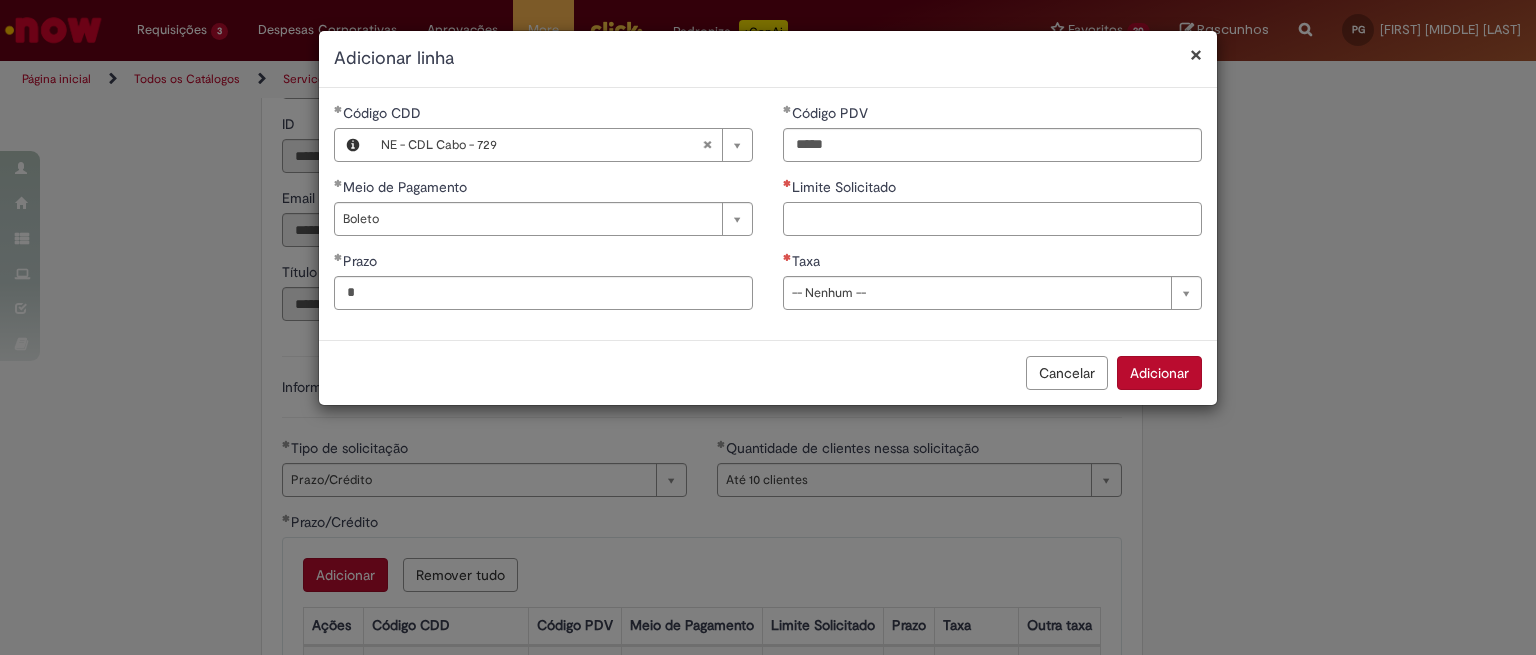 click on "Limite Solicitado" at bounding box center [992, 219] 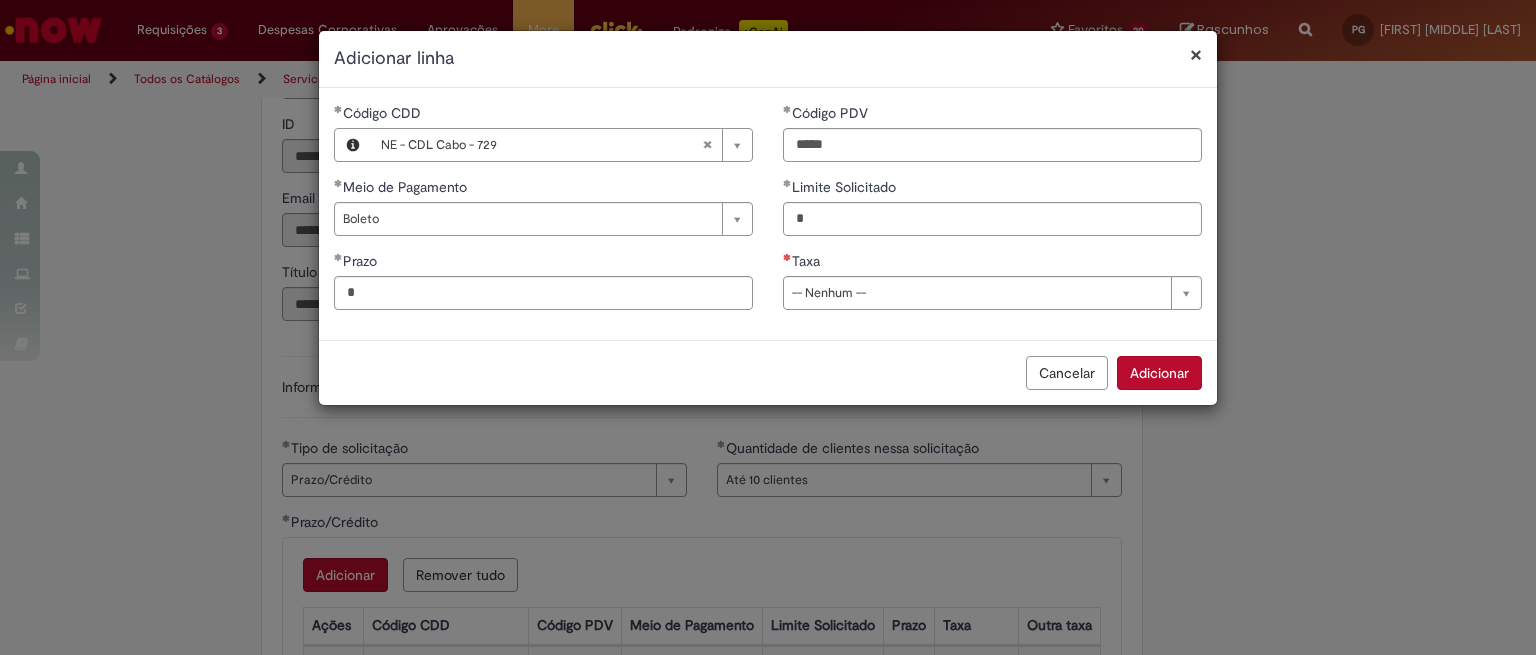type on "****" 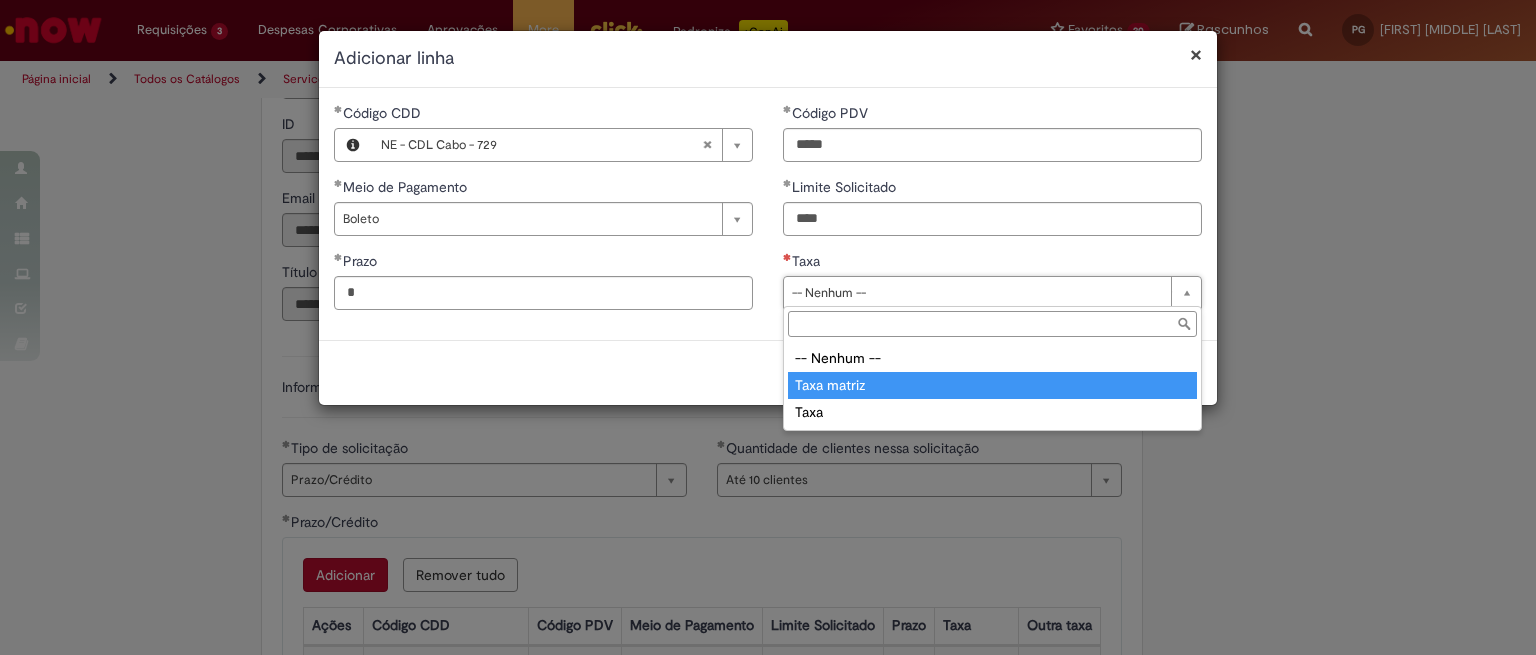 type on "**********" 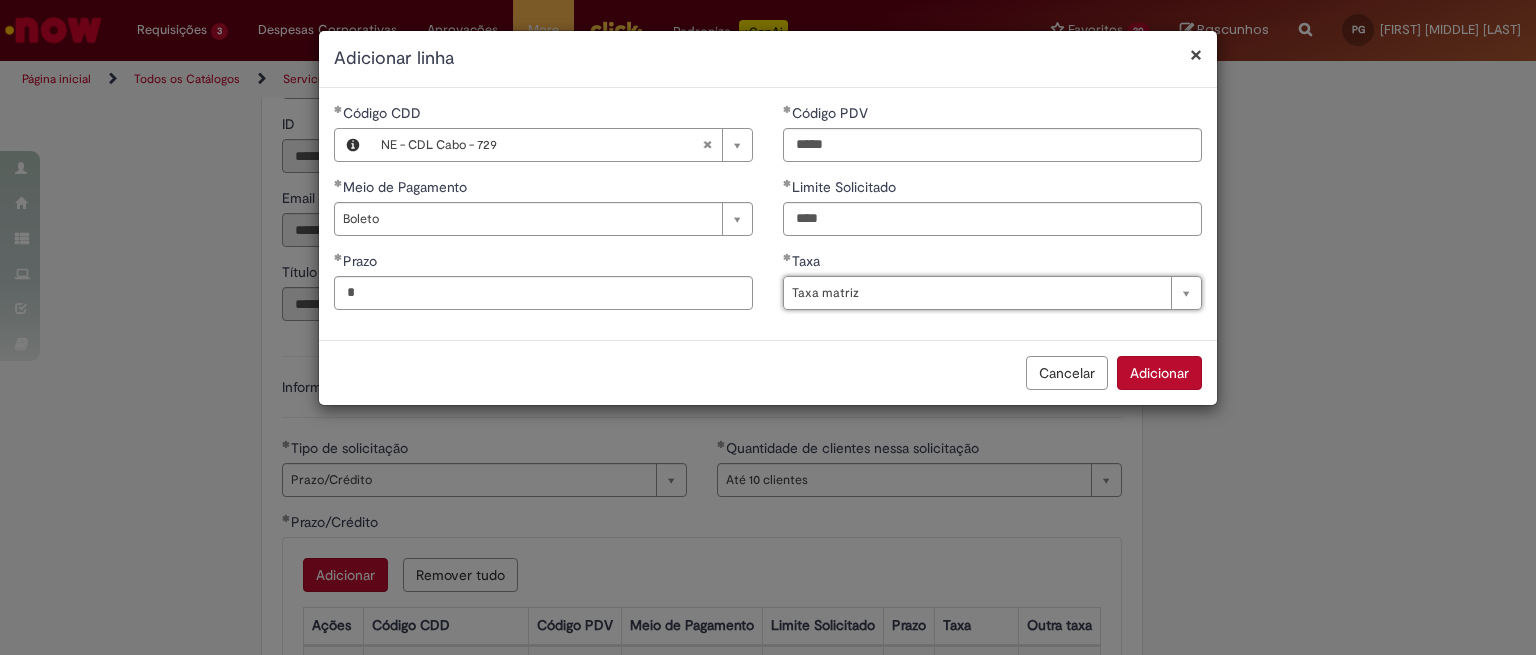 click on "**********" at bounding box center [768, 327] 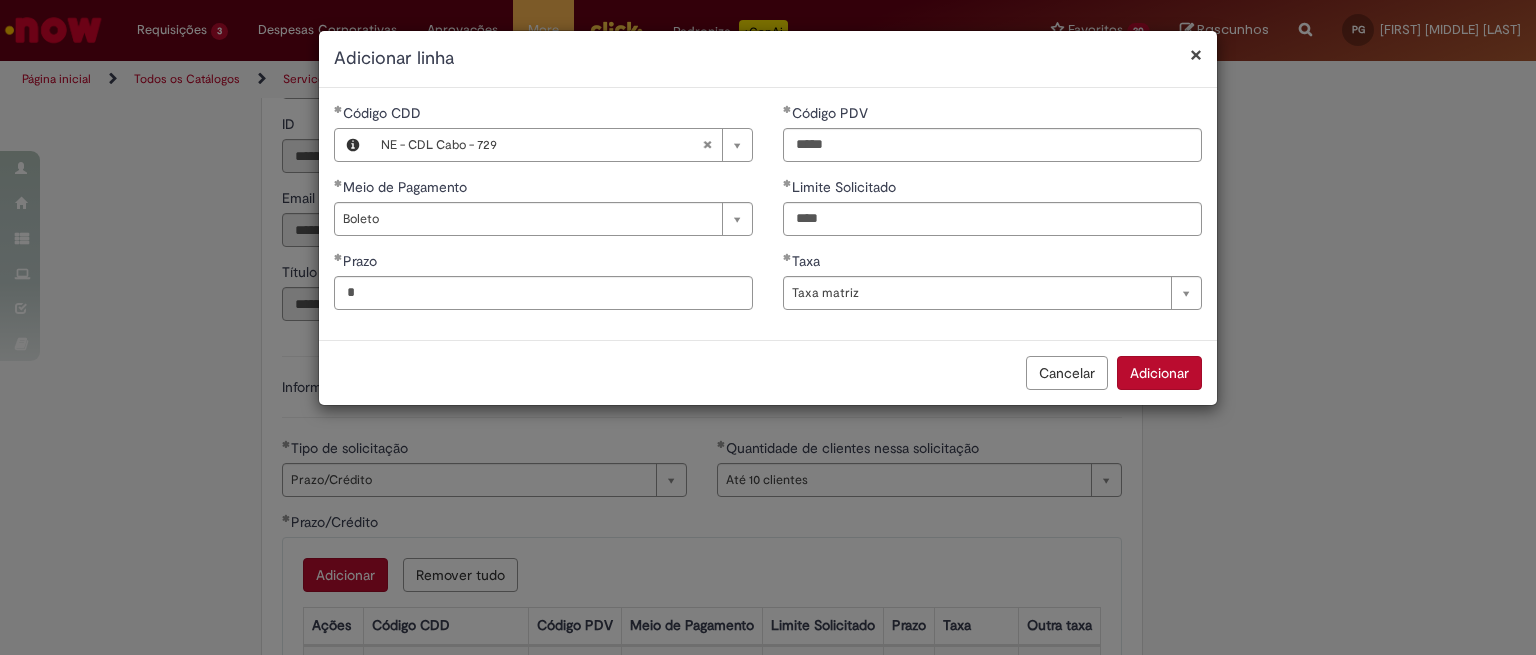 click on "Adicionar" at bounding box center (1159, 373) 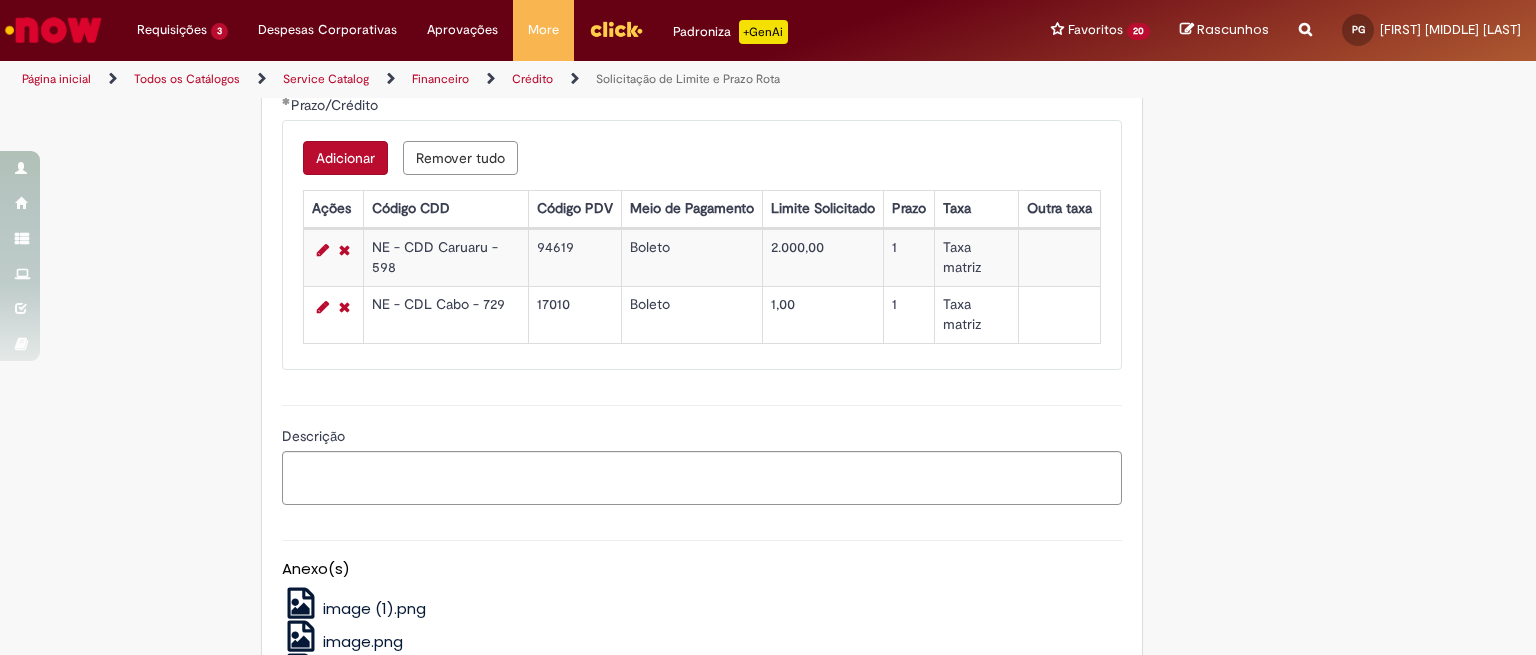 scroll, scrollTop: 1250, scrollLeft: 0, axis: vertical 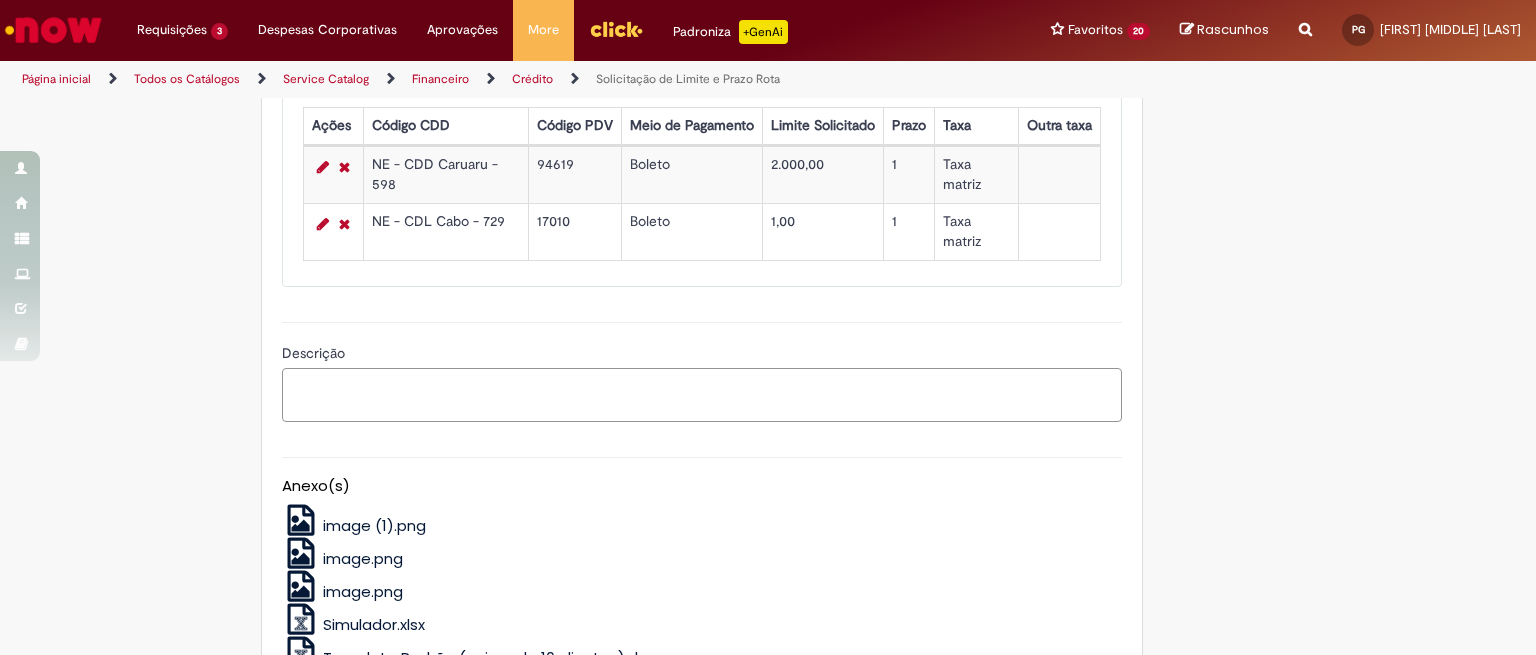 click on "Descrição" at bounding box center (702, 395) 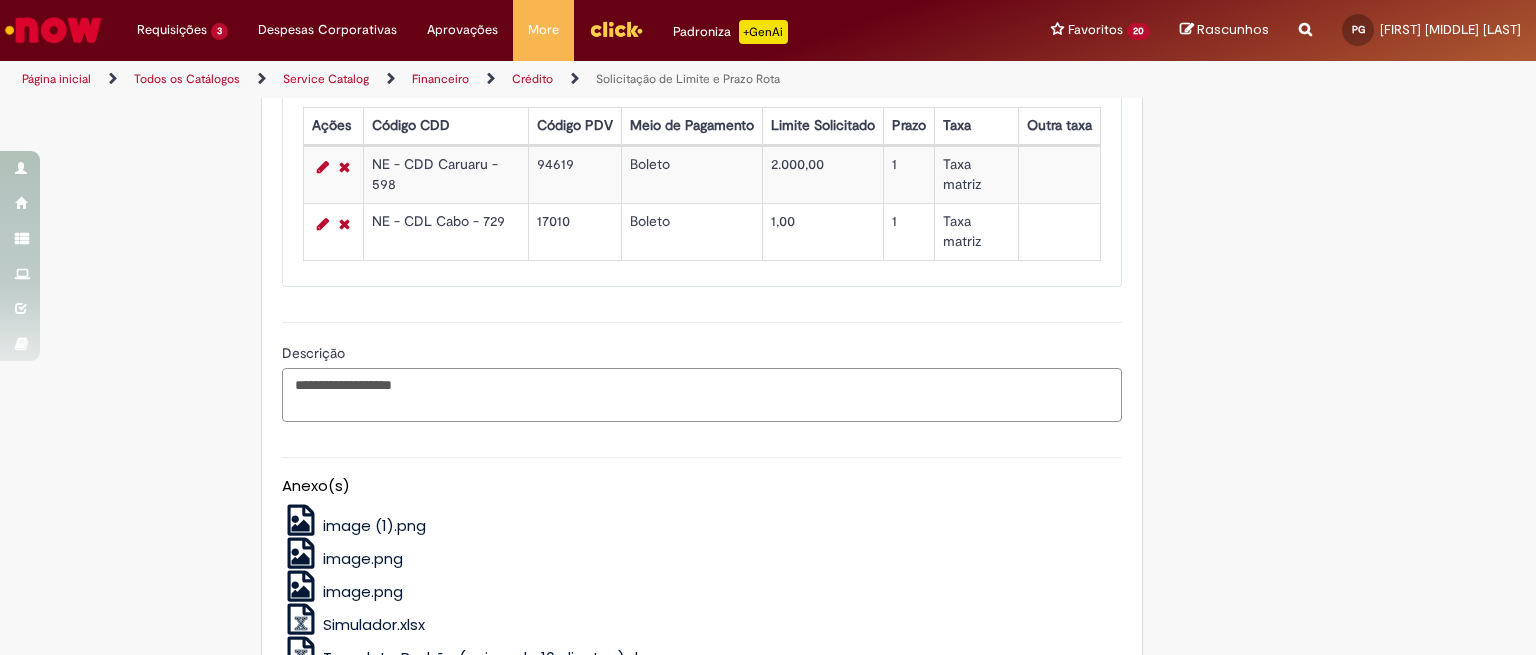paste on "******" 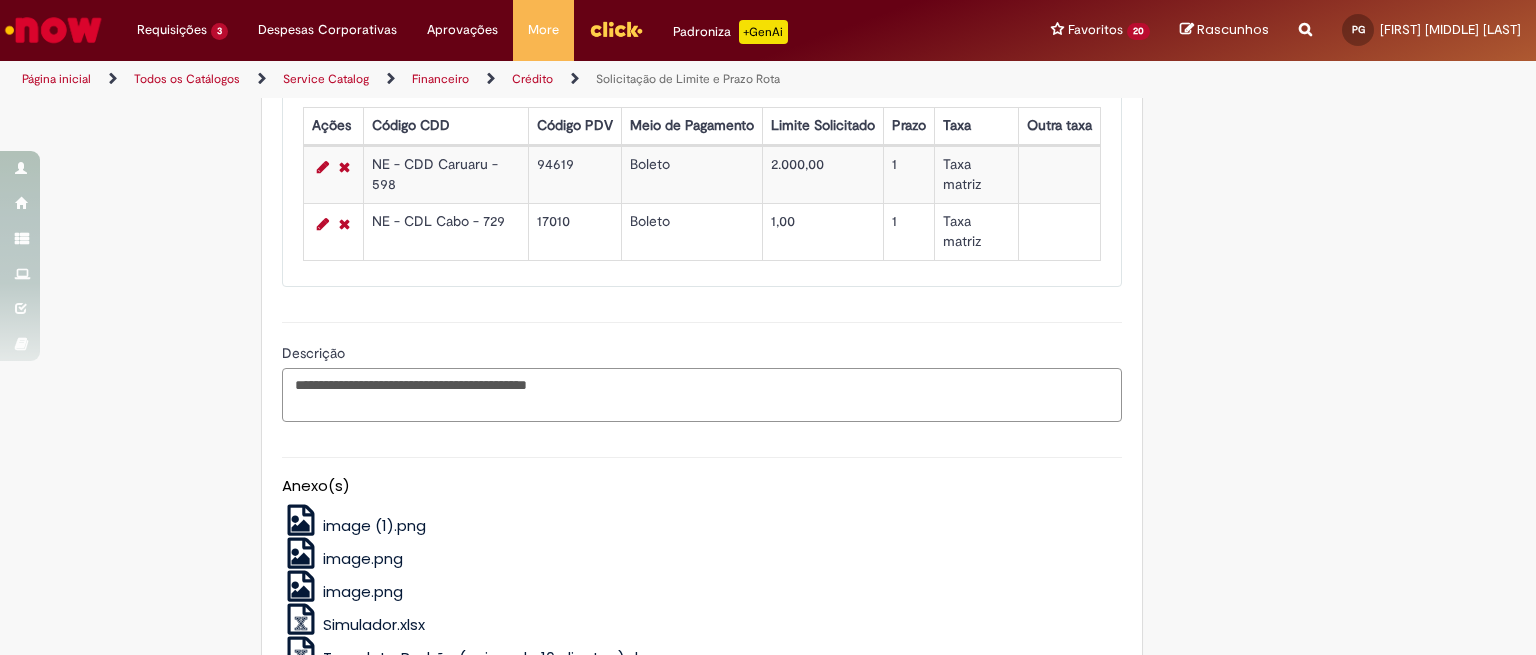 click on "**********" at bounding box center (702, 395) 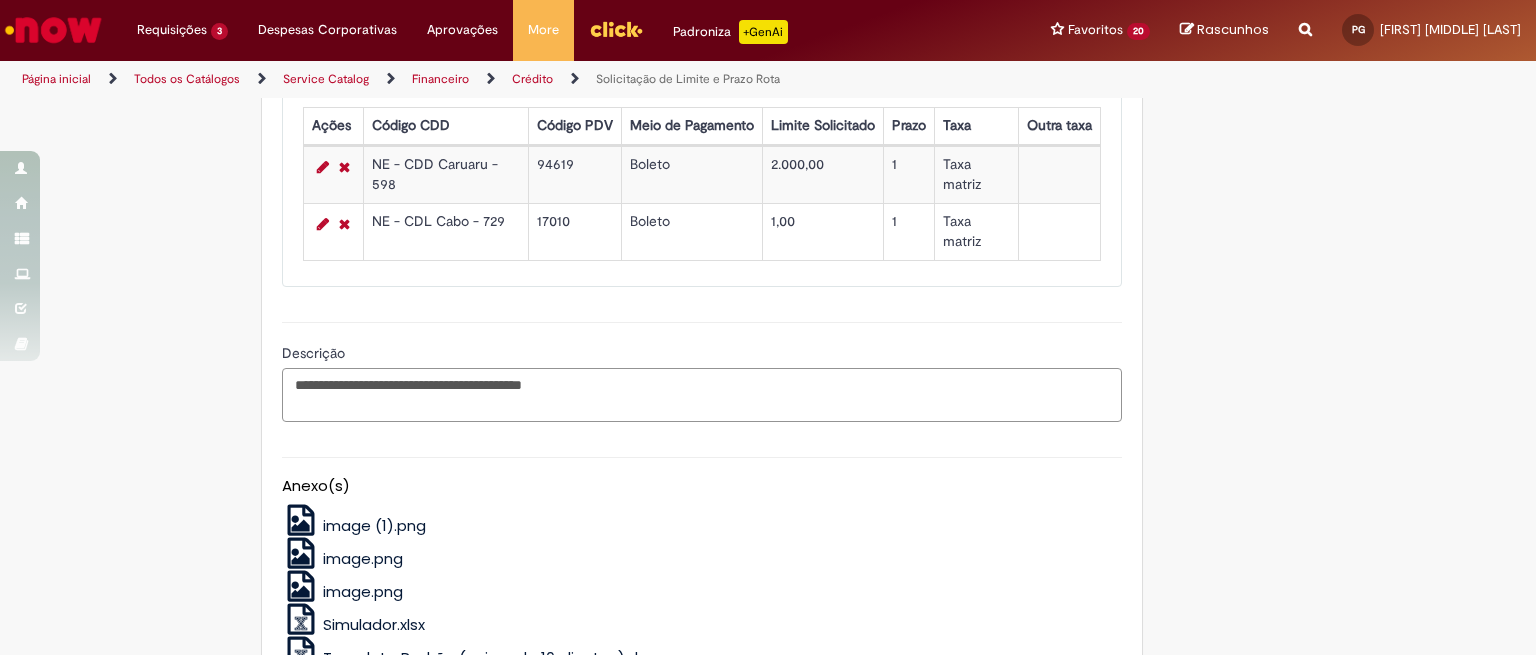 scroll, scrollTop: 1483, scrollLeft: 0, axis: vertical 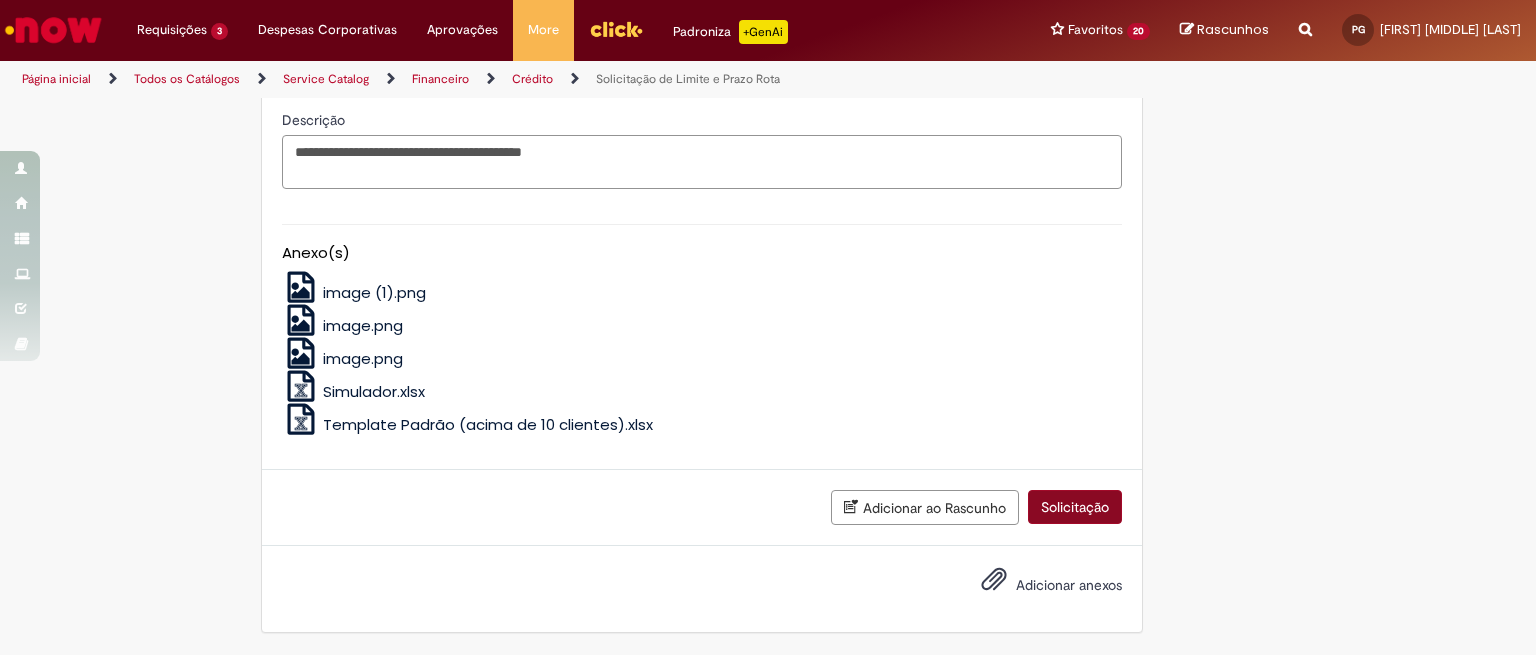 type on "**********" 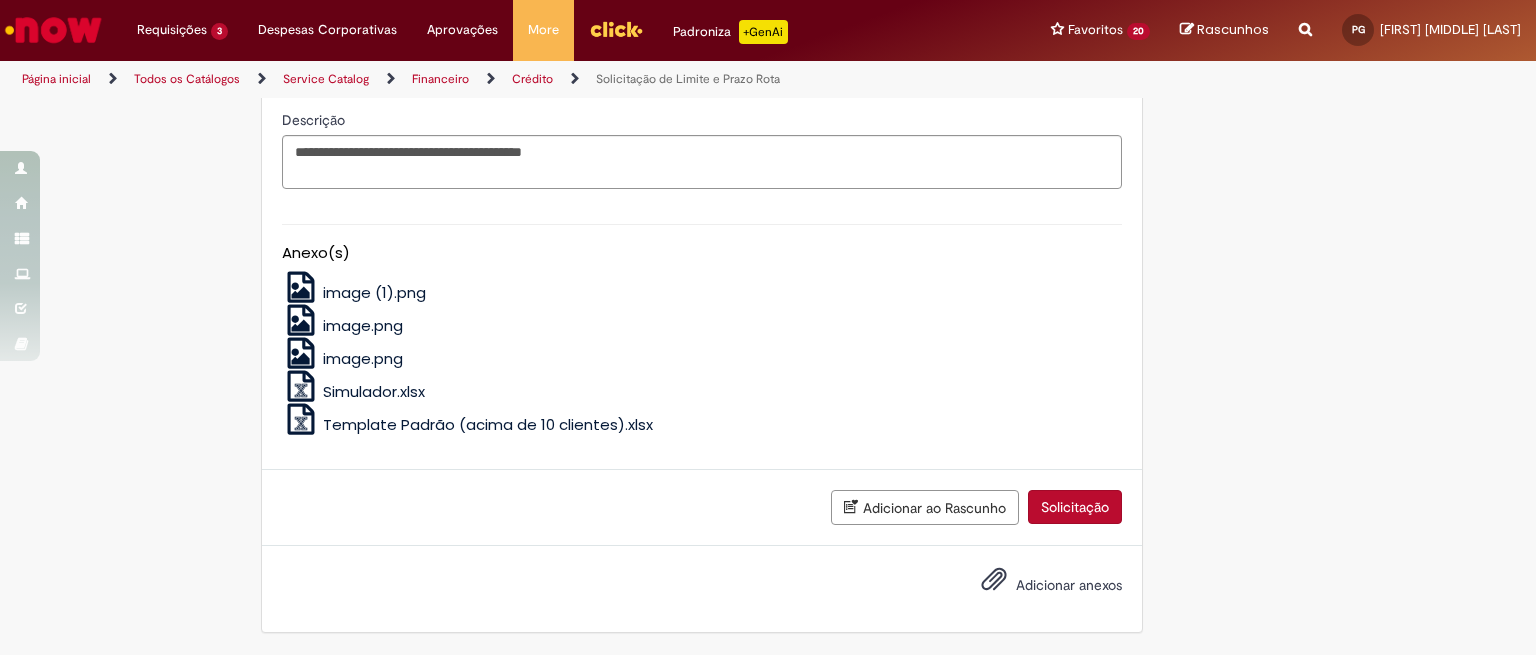 click on "Solicitação" at bounding box center [1075, 507] 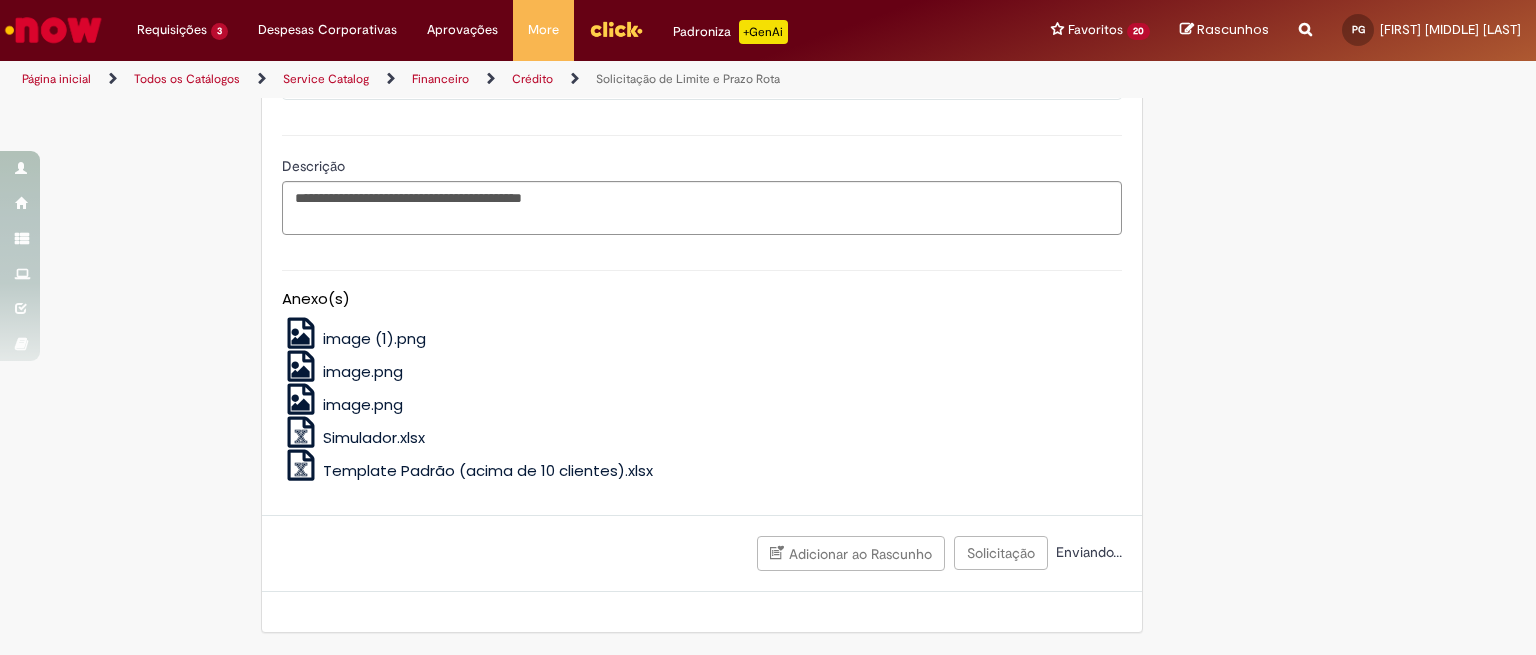 scroll, scrollTop: 1437, scrollLeft: 0, axis: vertical 